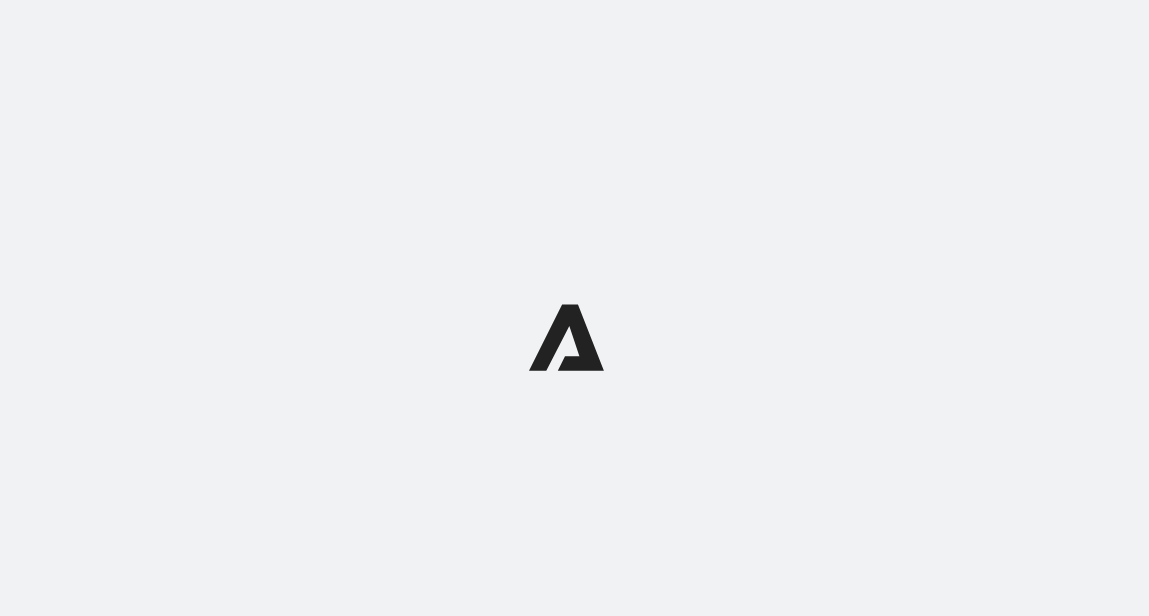 scroll, scrollTop: 0, scrollLeft: 0, axis: both 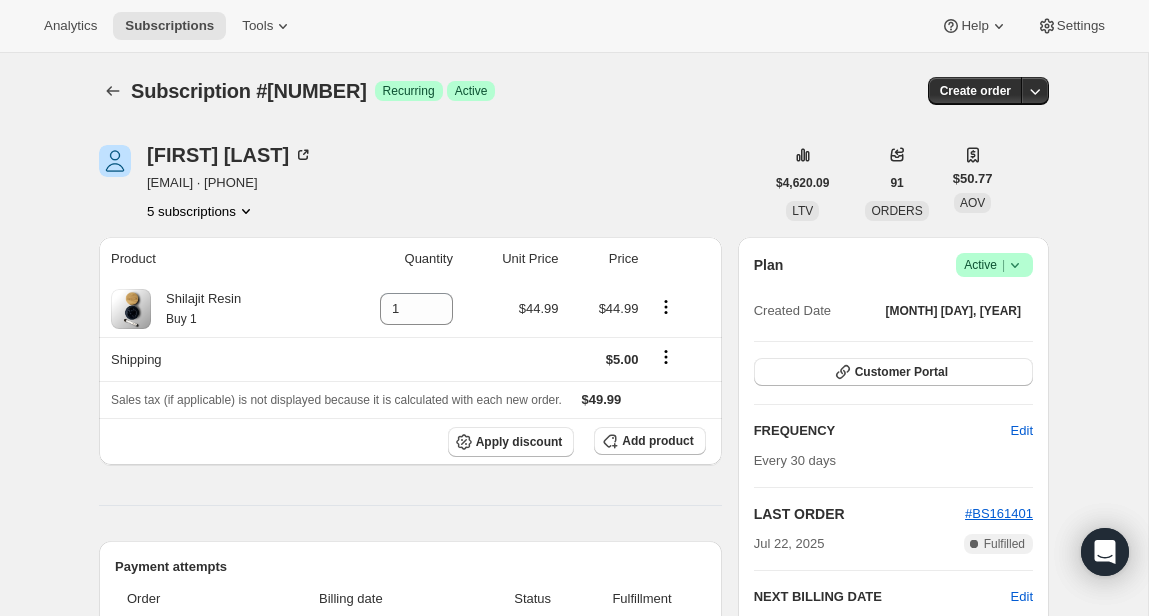 click 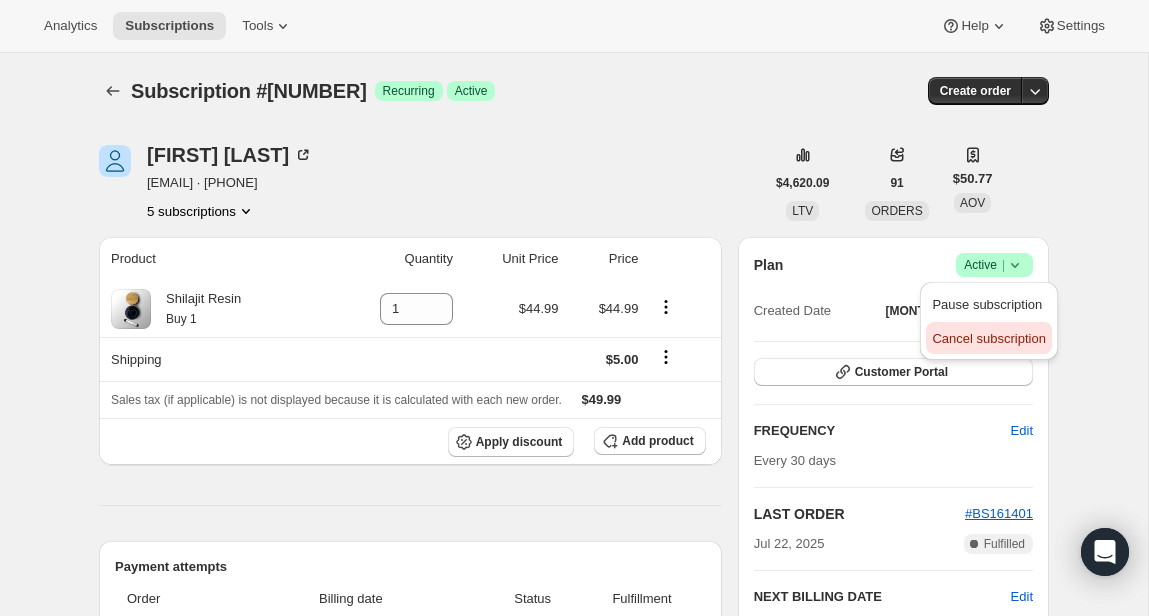 click on "Cancel subscription" at bounding box center (988, 338) 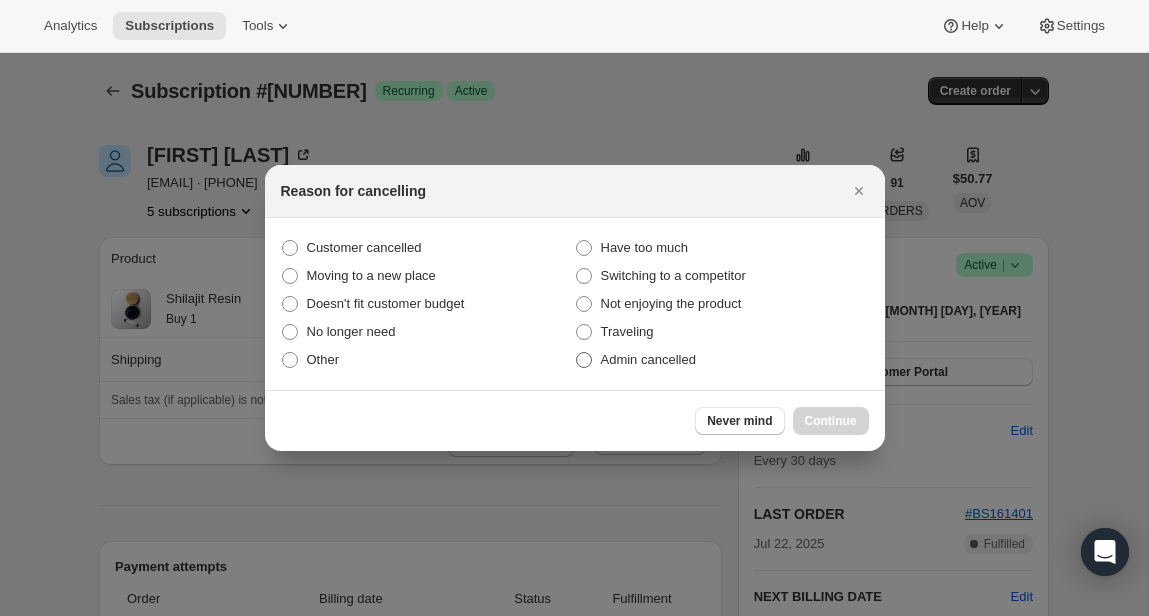 click on "Admin cancelled" at bounding box center [648, 360] 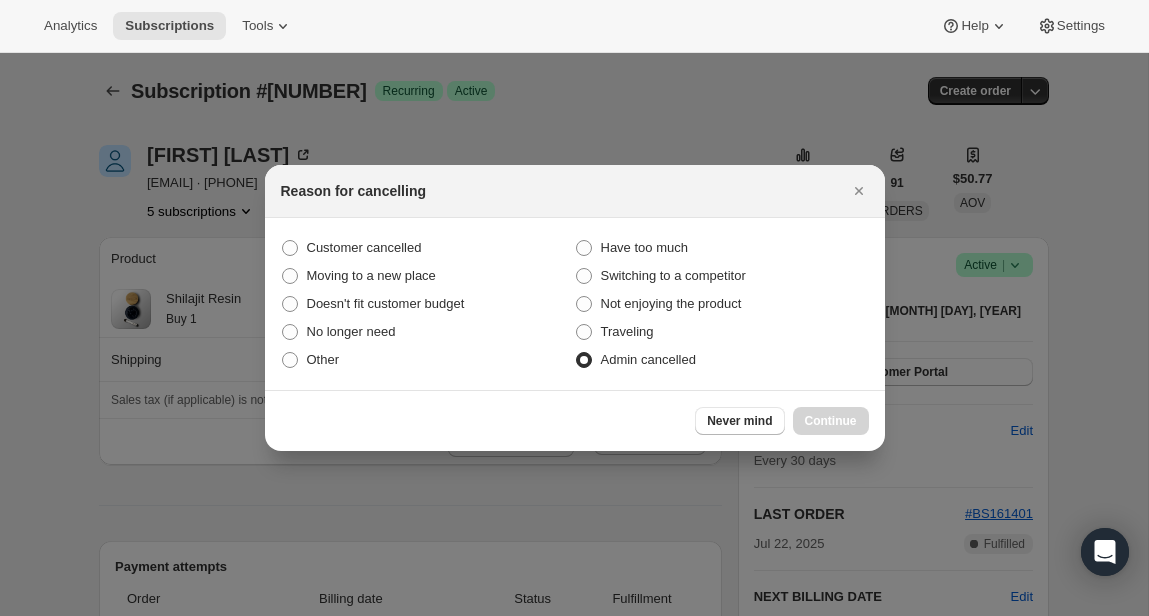 radio on "true" 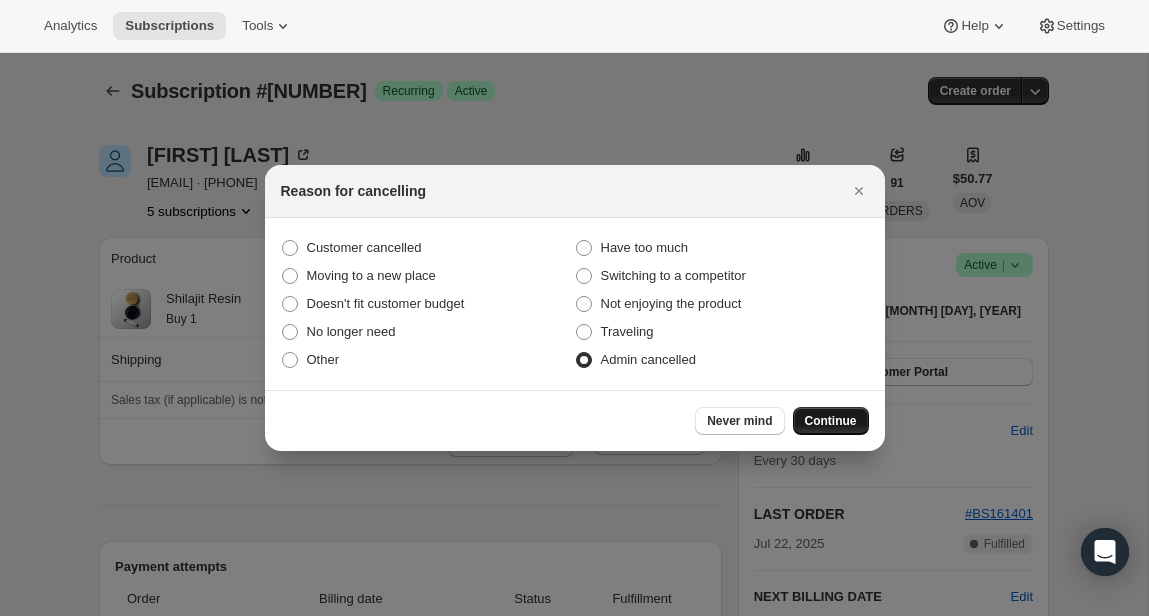click on "Continue" at bounding box center [831, 421] 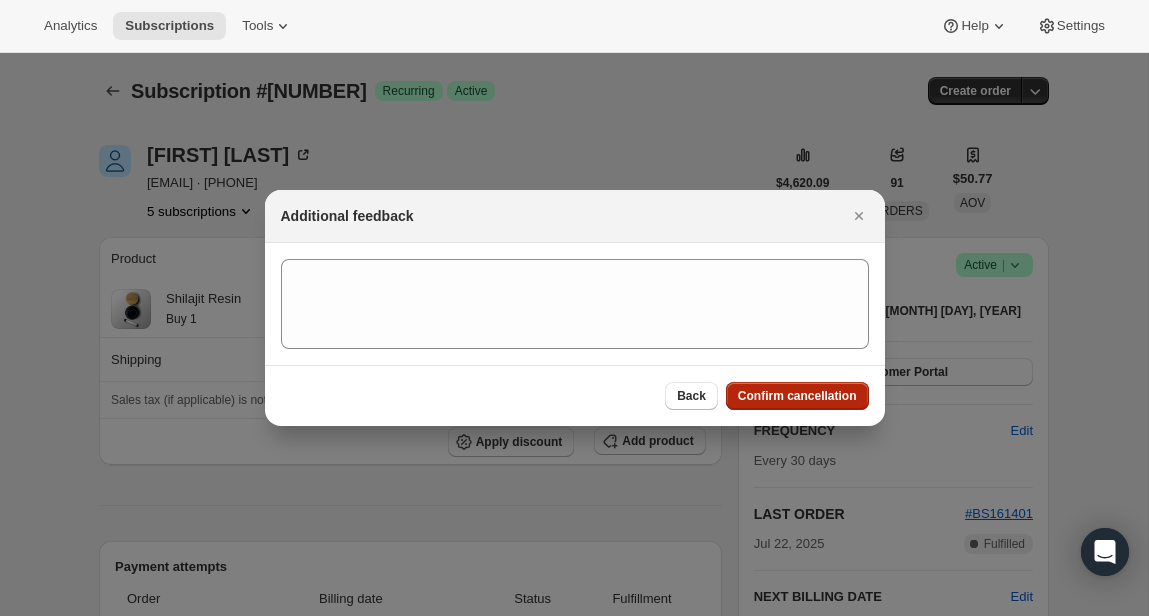 click on "Confirm cancellation" at bounding box center [797, 396] 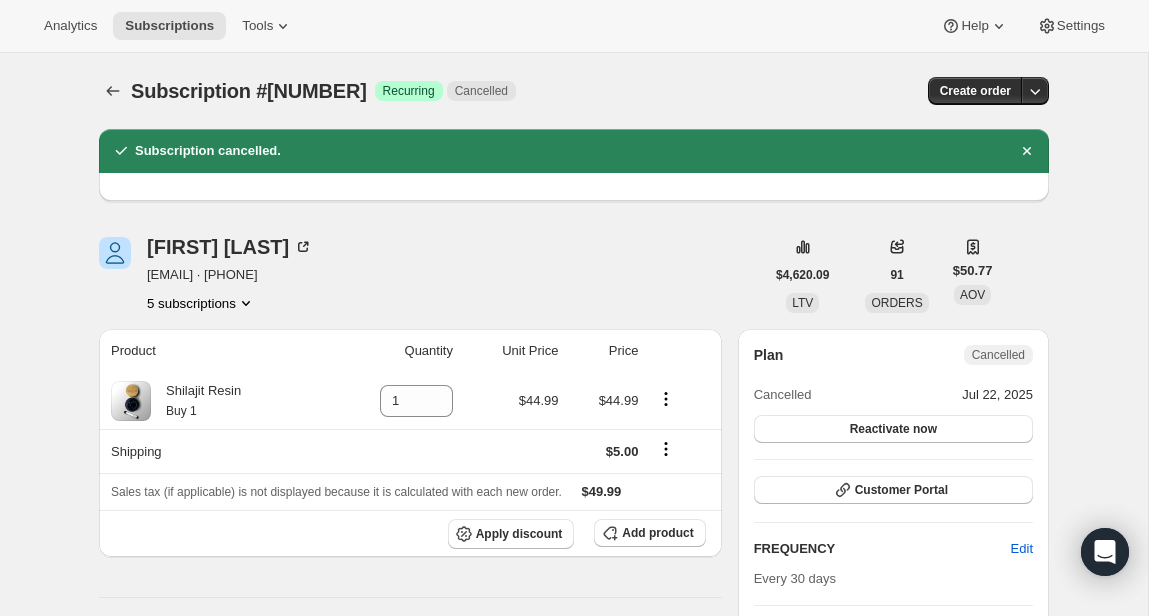 click 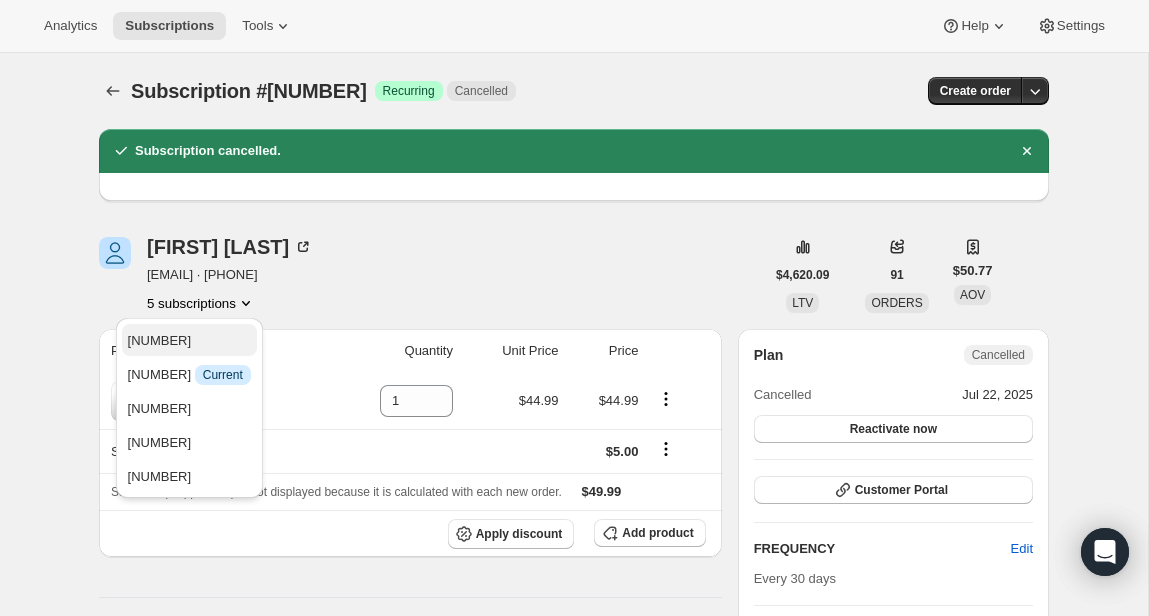 click on "30041833640" at bounding box center (189, 341) 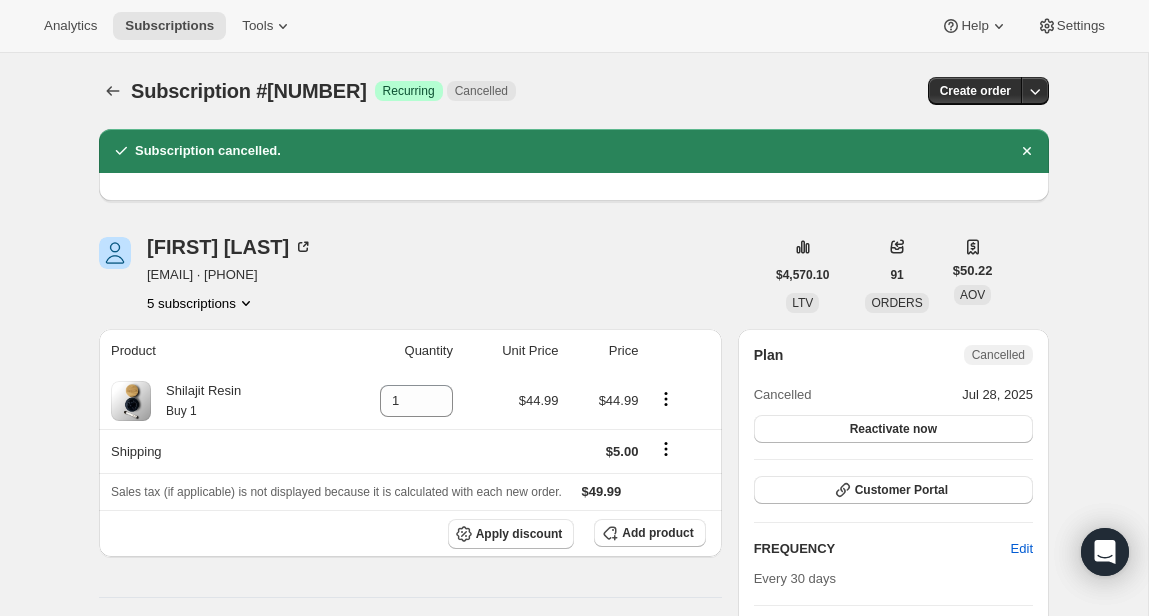 click on "5 subscriptions" at bounding box center (201, 303) 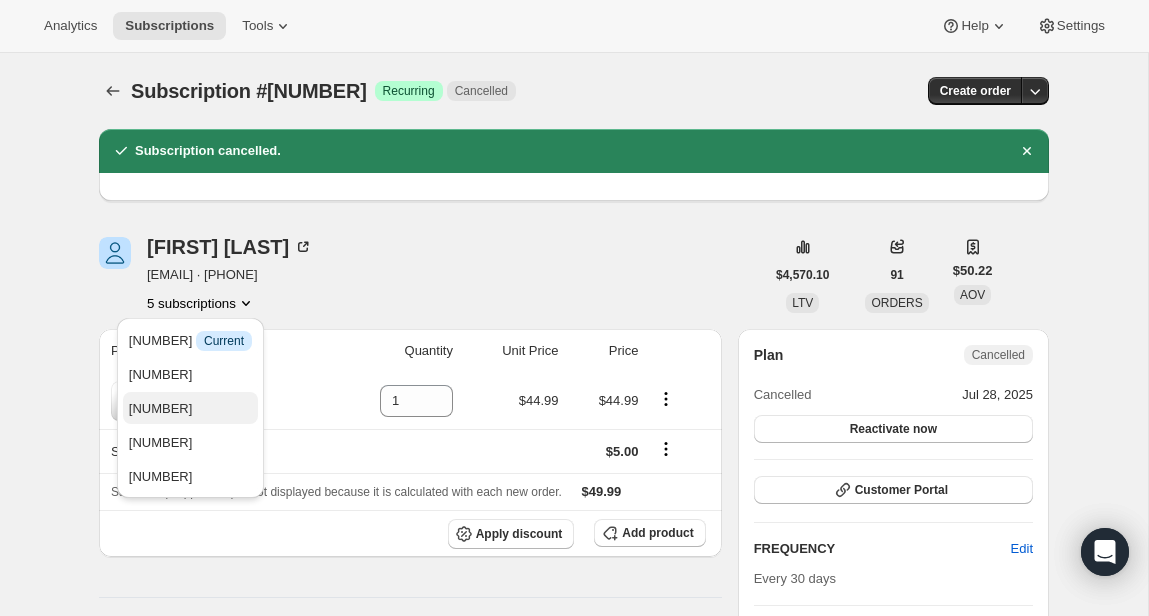 click on "30055334056" at bounding box center (190, 409) 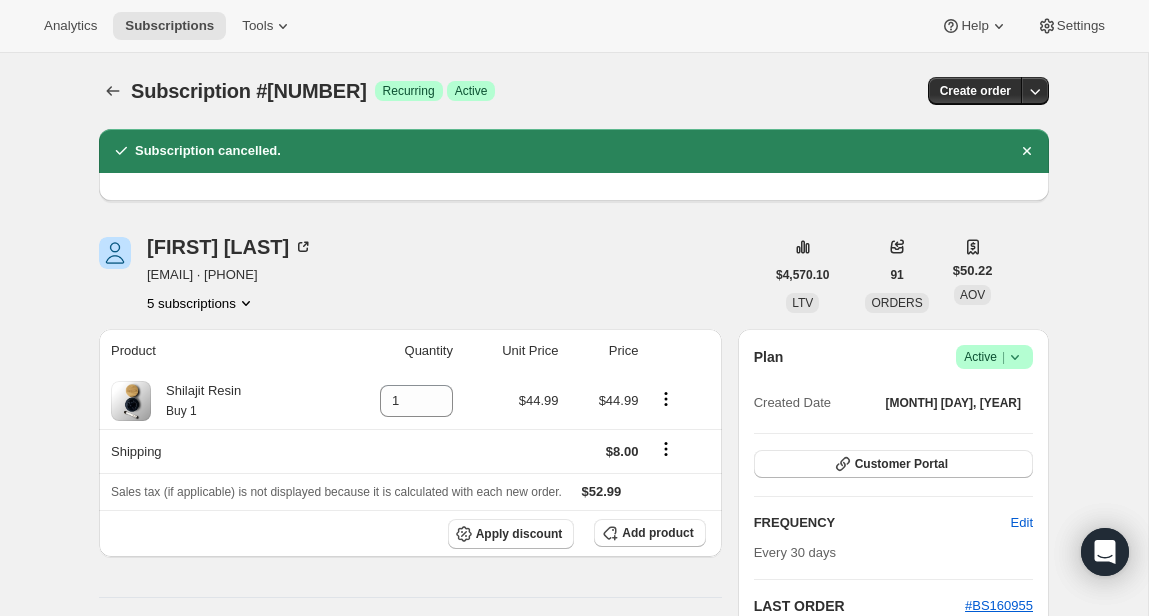 click on "Active |" at bounding box center (994, 357) 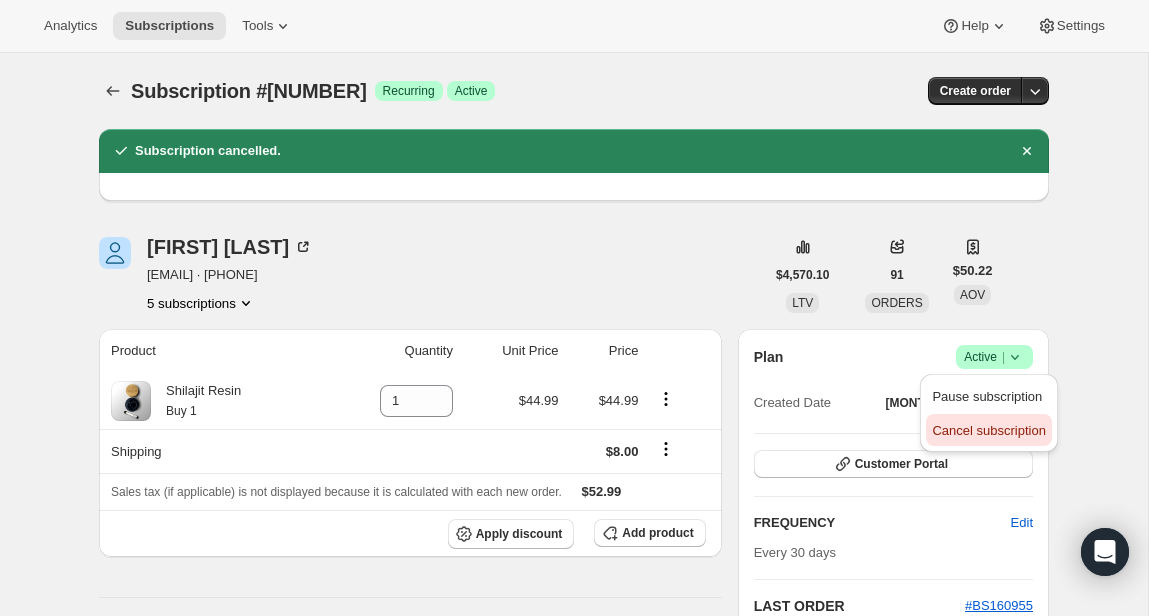click on "Cancel subscription" at bounding box center [988, 430] 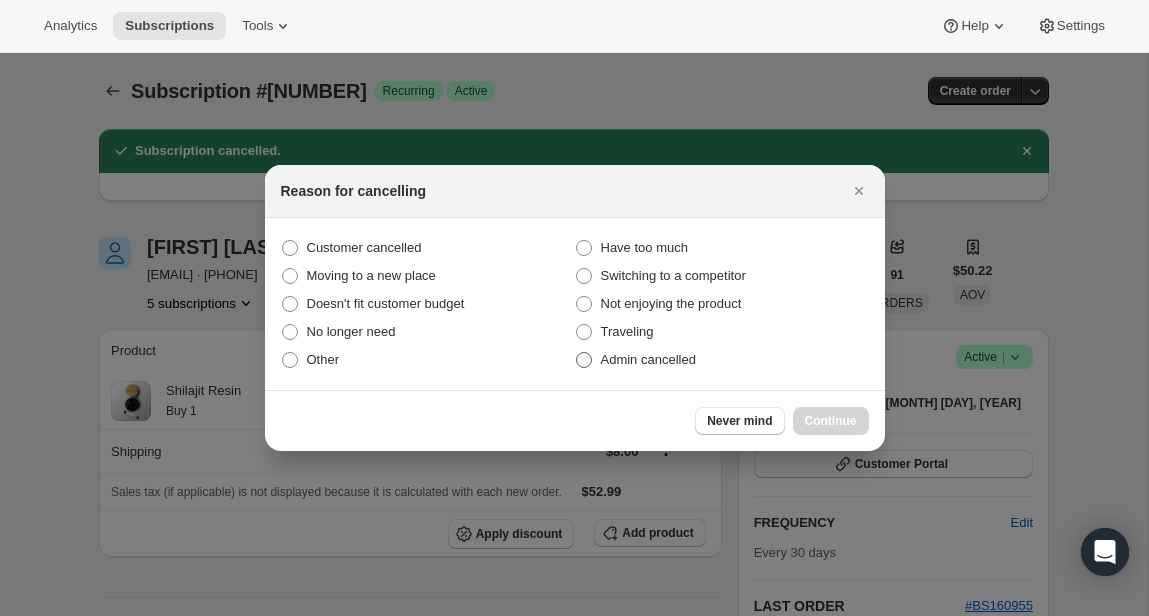 click on "Admin cancelled" at bounding box center [648, 359] 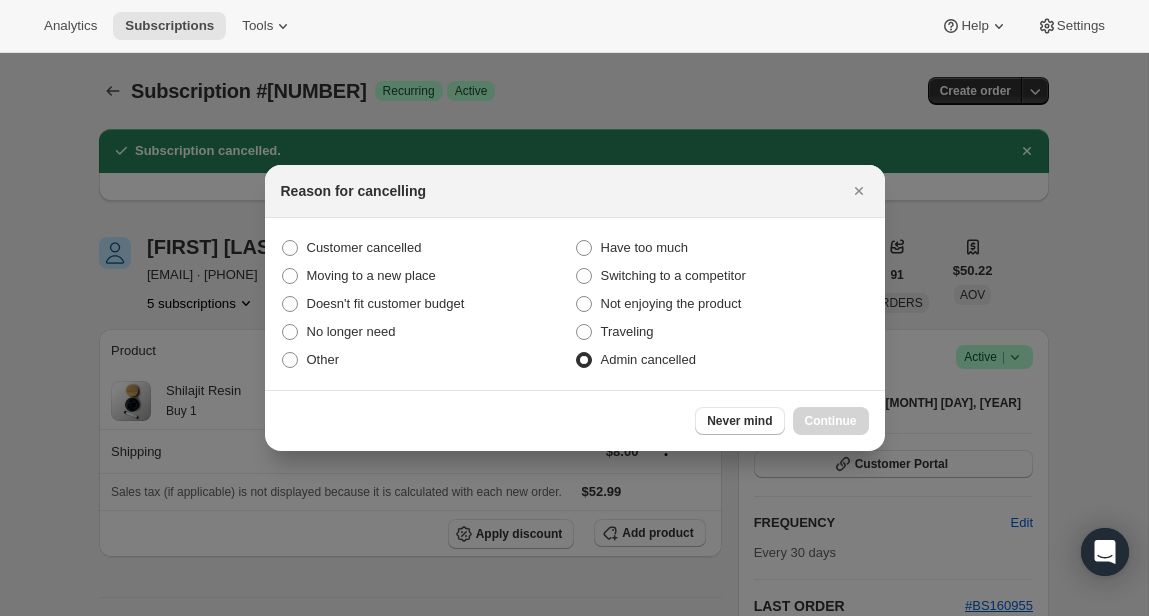 radio on "true" 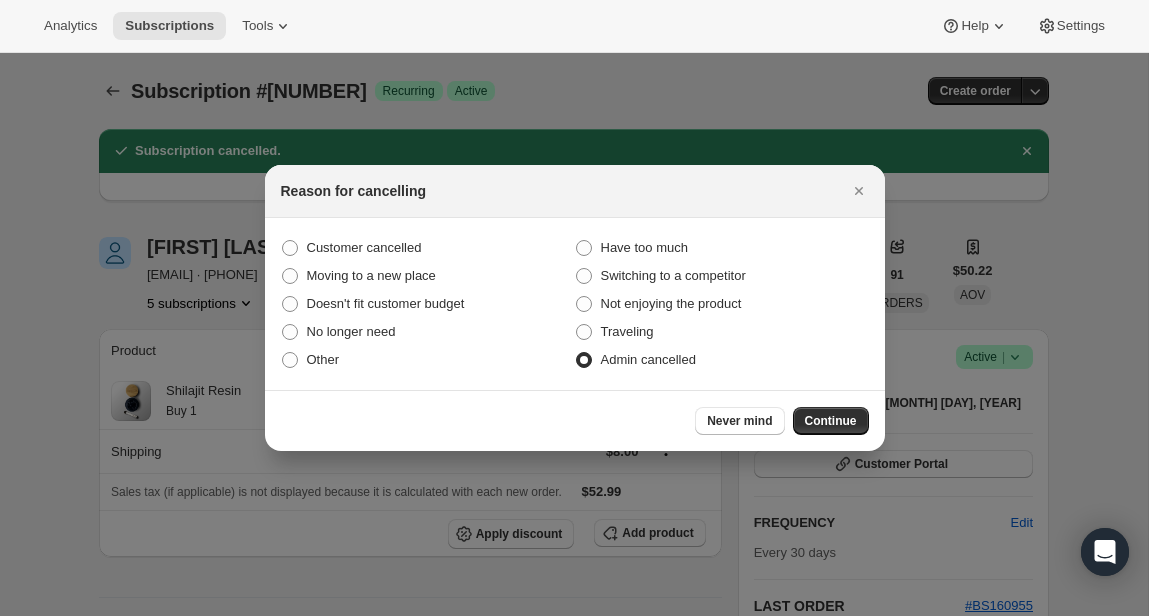 click on "Never mind Continue" at bounding box center (575, 420) 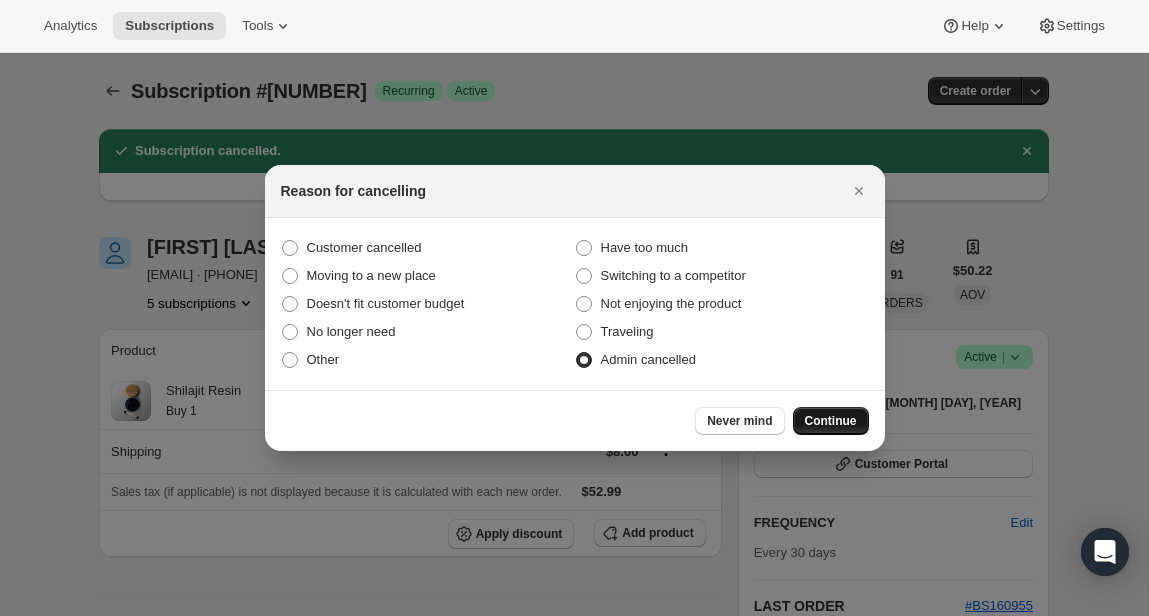 click on "Continue" at bounding box center [831, 421] 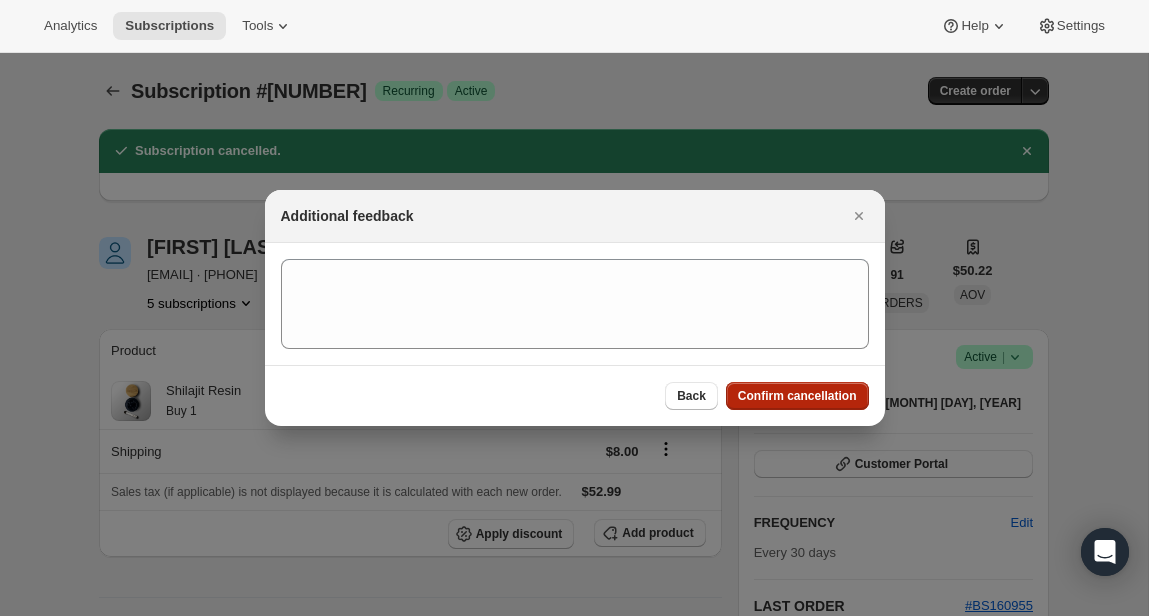 click on "Confirm cancellation" at bounding box center (797, 396) 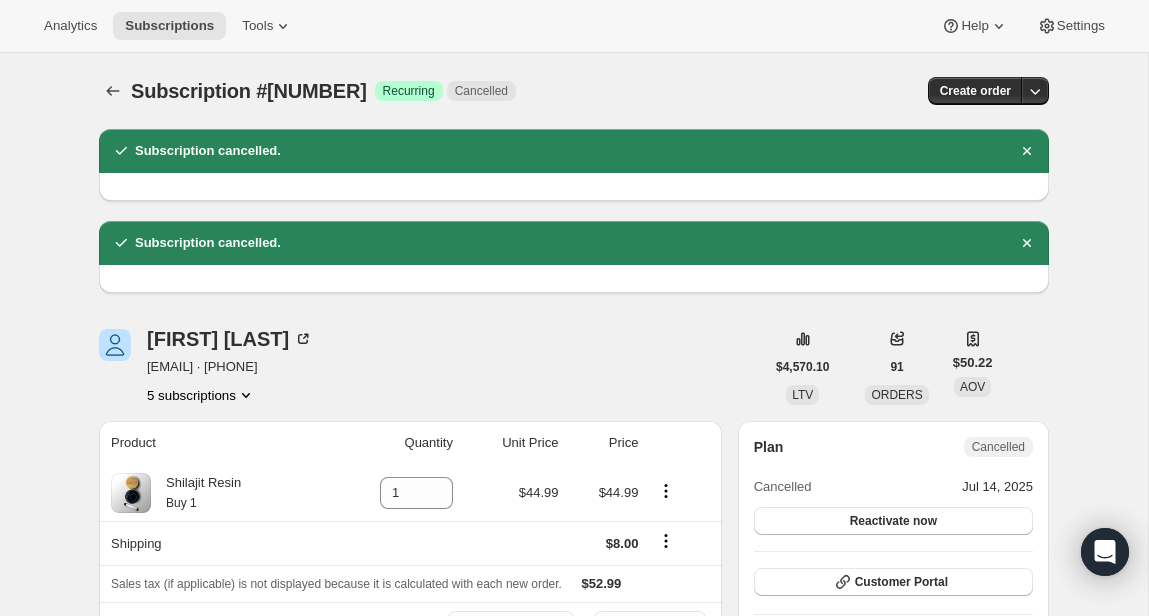 click on "5 subscriptions" at bounding box center (201, 395) 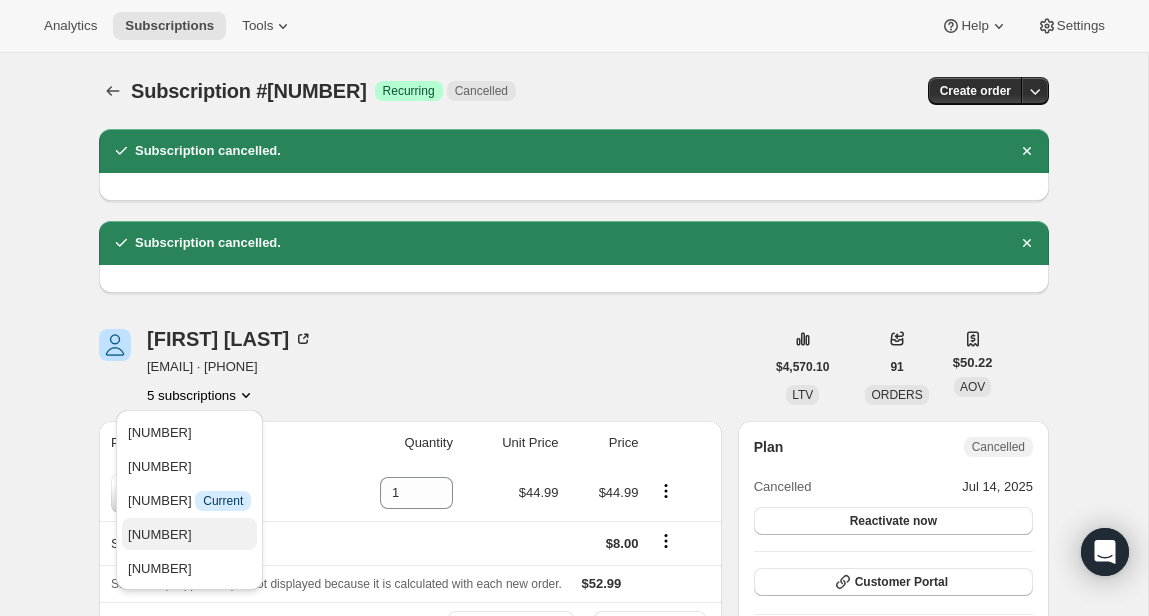 click on "30066180264" at bounding box center (189, 535) 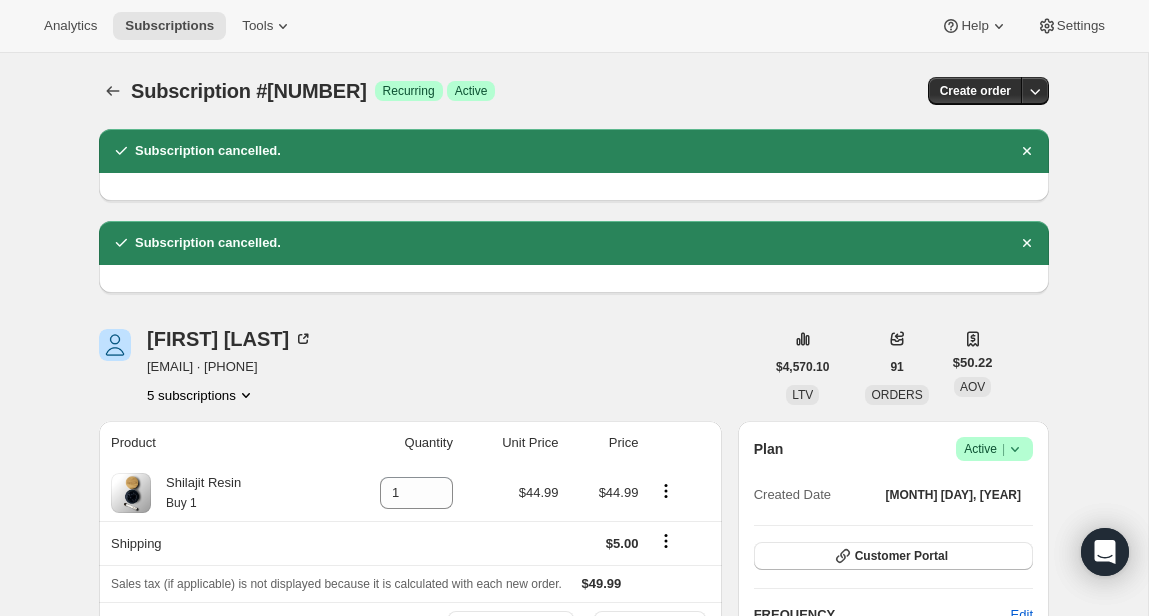 click 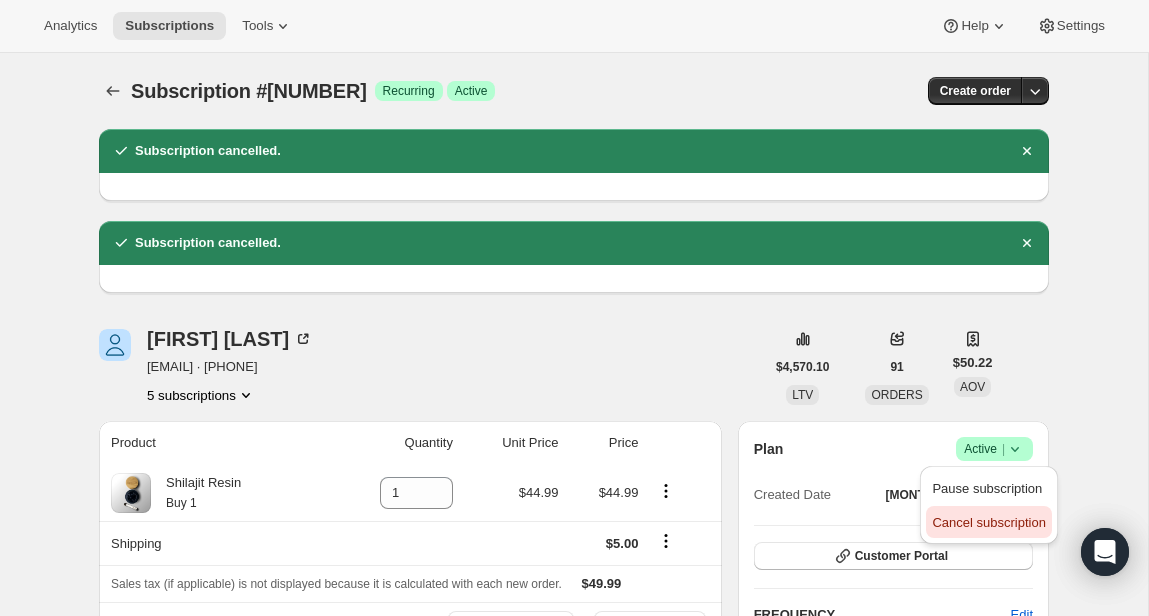 click on "Cancel subscription" at bounding box center (988, 522) 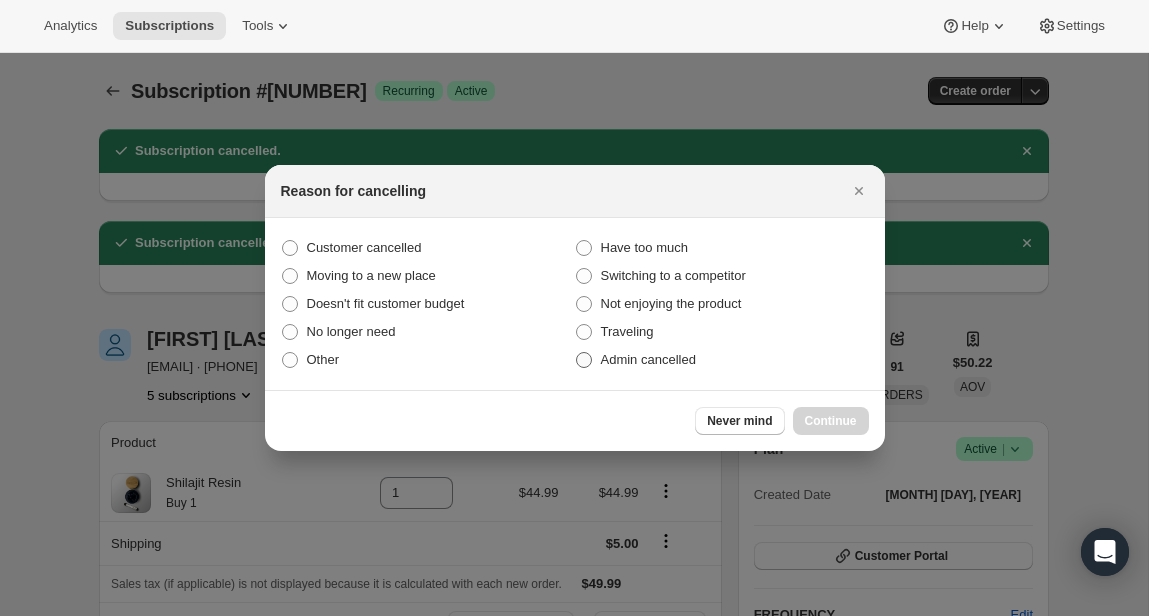 click on "Admin cancelled" at bounding box center (648, 359) 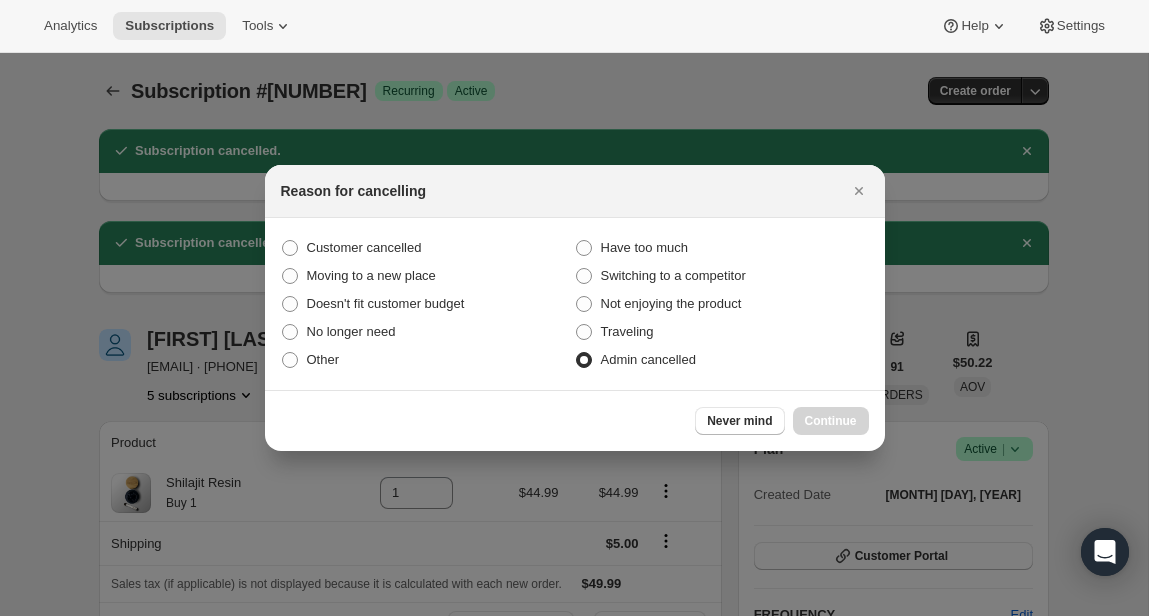 radio on "true" 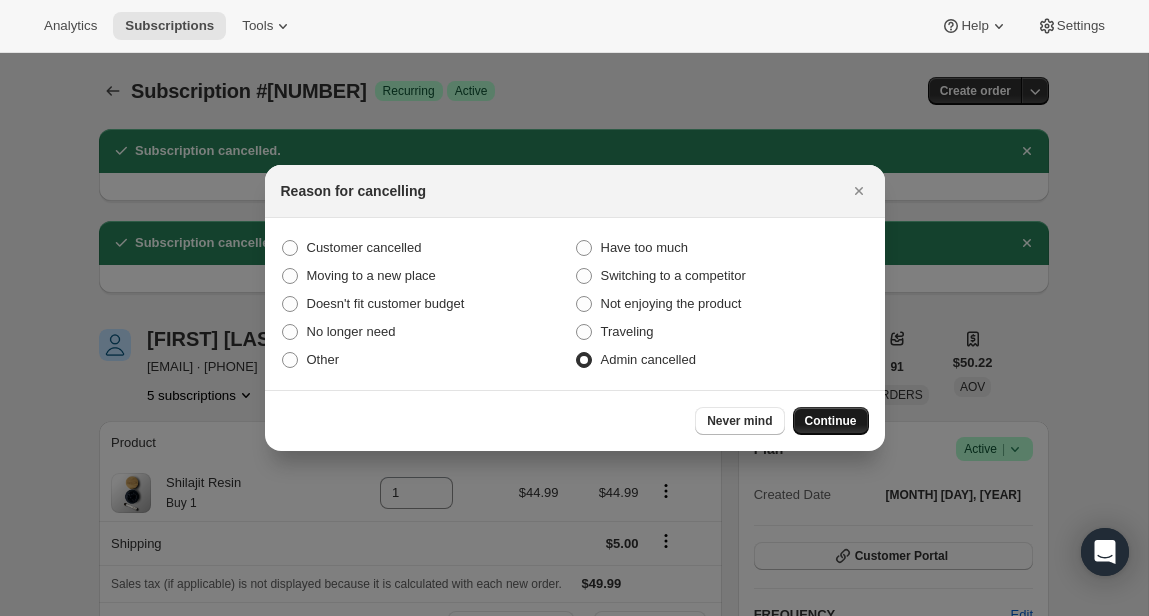 click on "Continue" at bounding box center (831, 421) 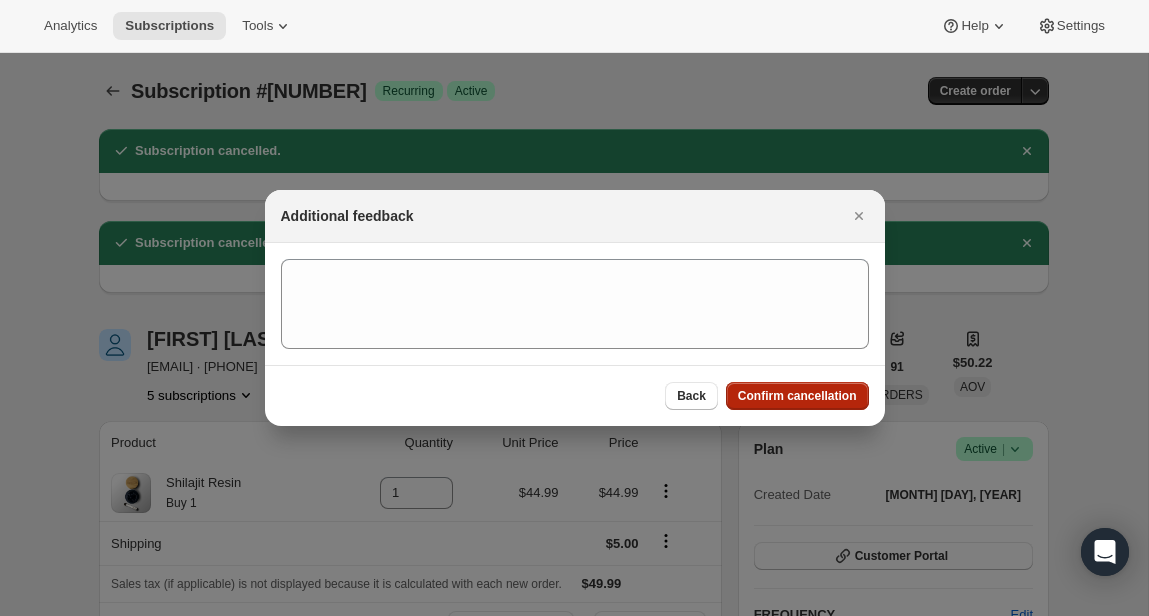 click on "Confirm cancellation" at bounding box center [797, 396] 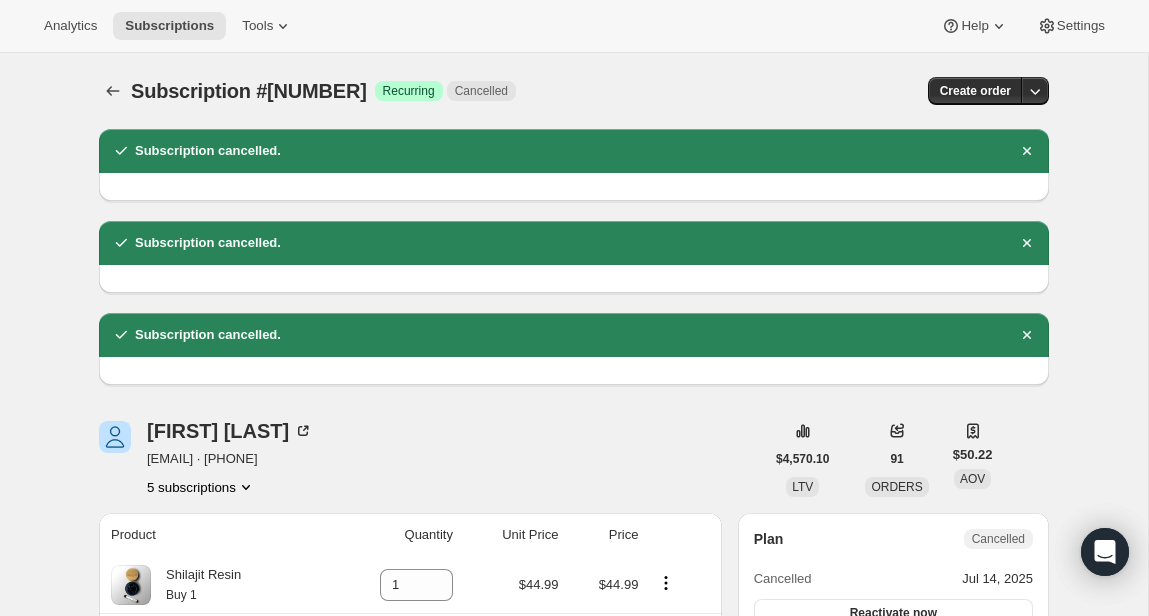 click on "5 subscriptions" at bounding box center [201, 487] 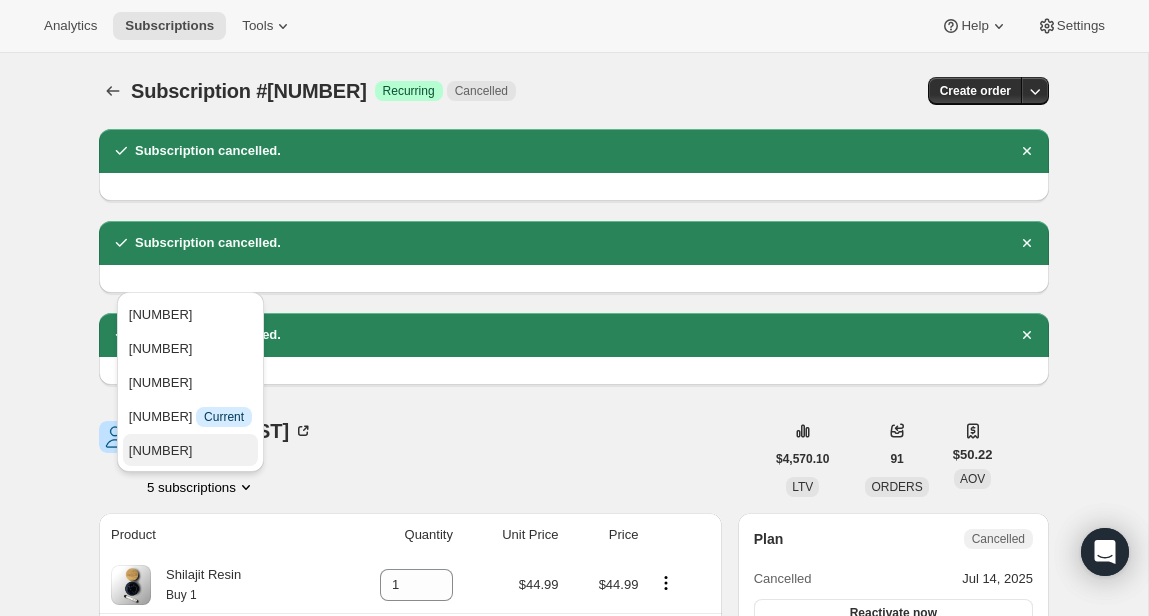 click on "30066278568" at bounding box center (190, 451) 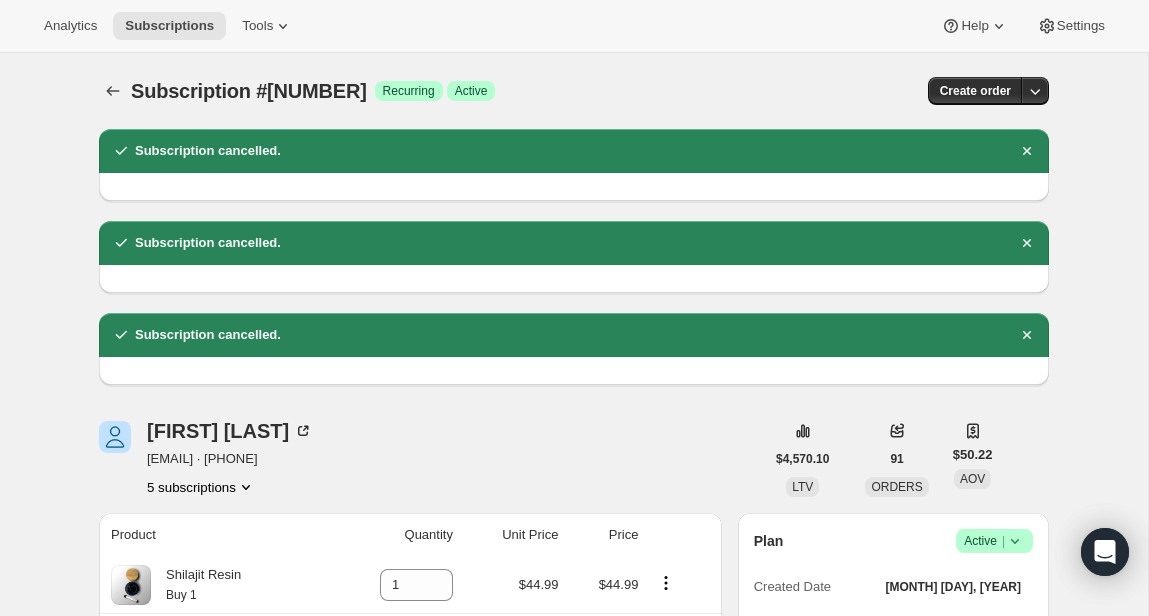 scroll, scrollTop: 149, scrollLeft: 0, axis: vertical 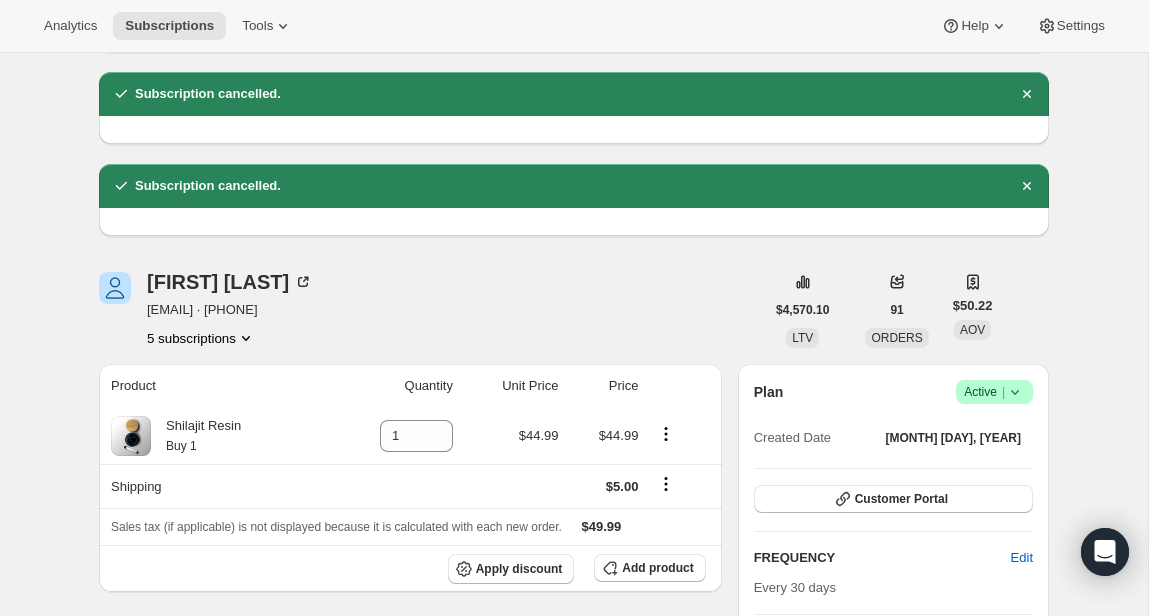 click 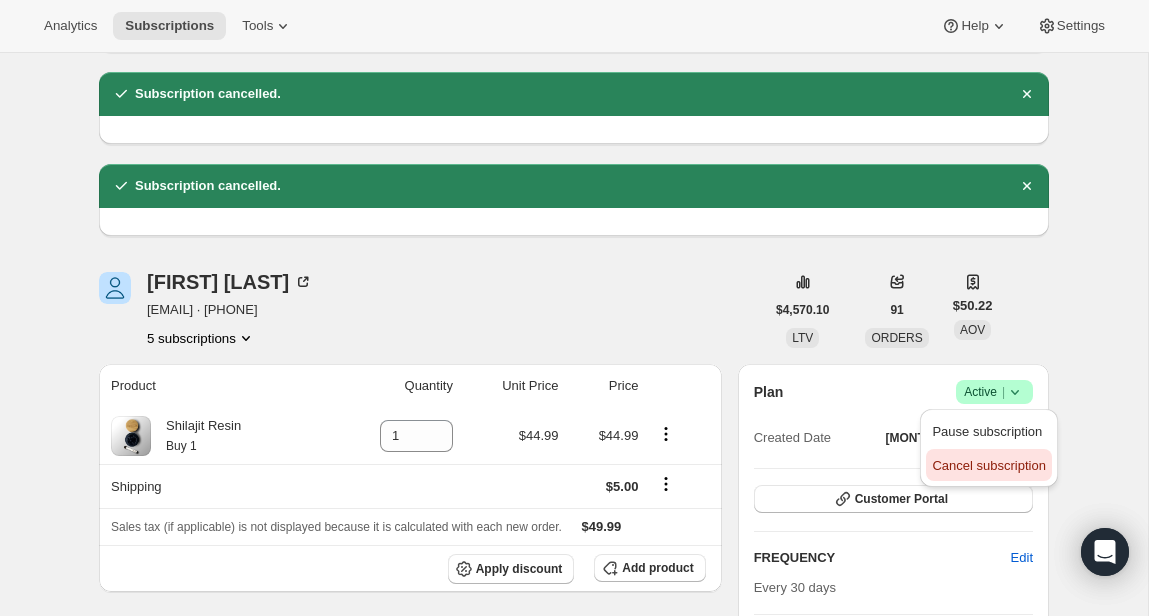 click on "Cancel subscription" at bounding box center [988, 465] 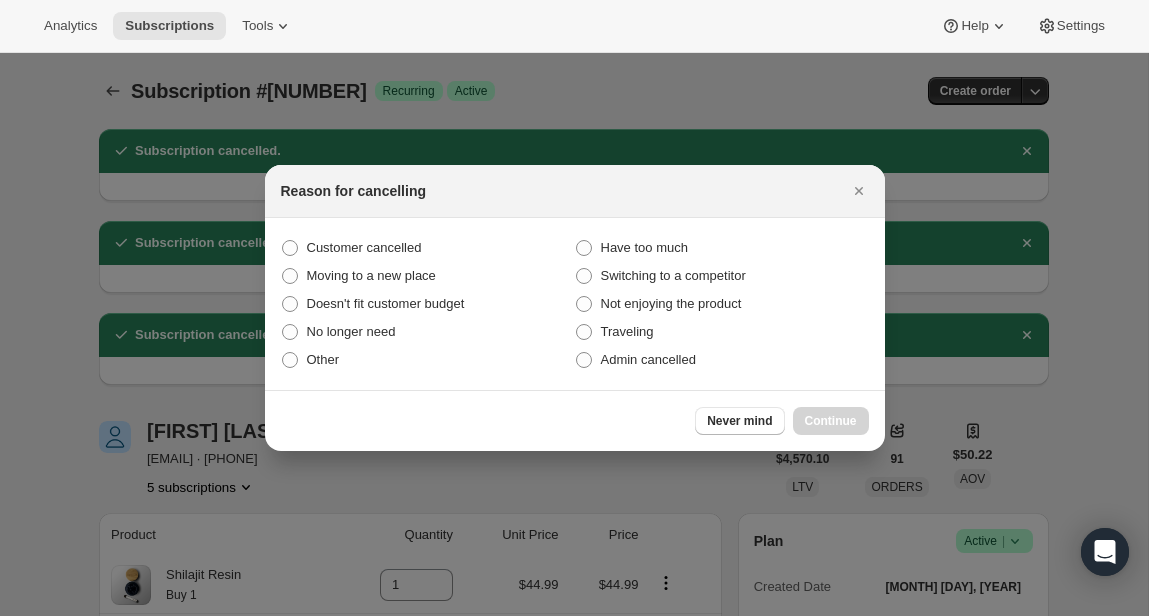 scroll, scrollTop: 0, scrollLeft: 0, axis: both 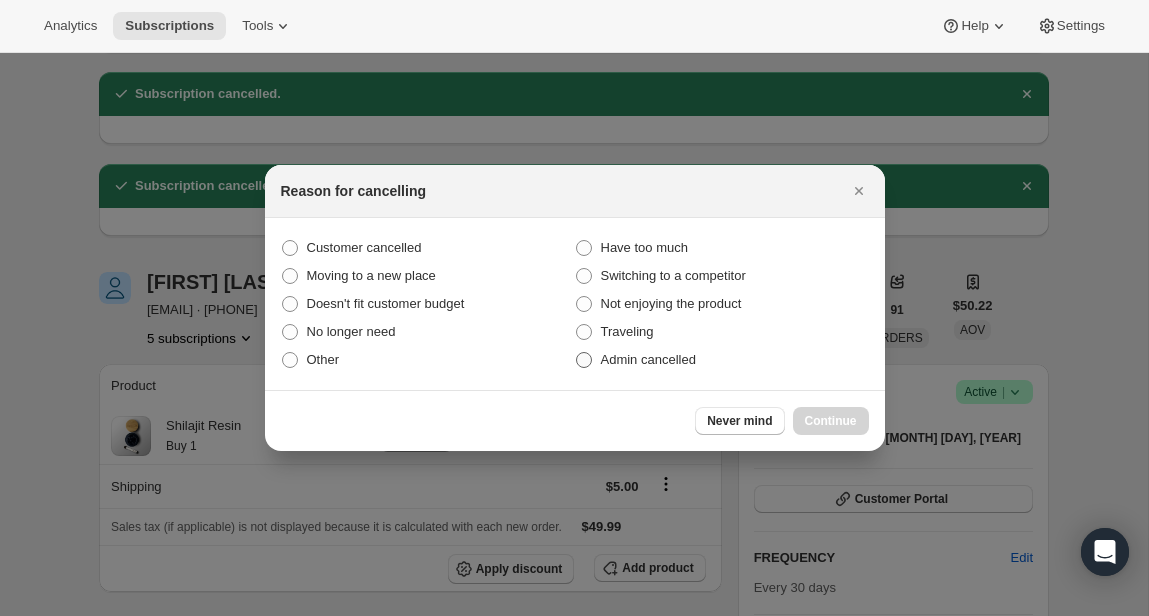 click on "Admin cancelled" at bounding box center (648, 359) 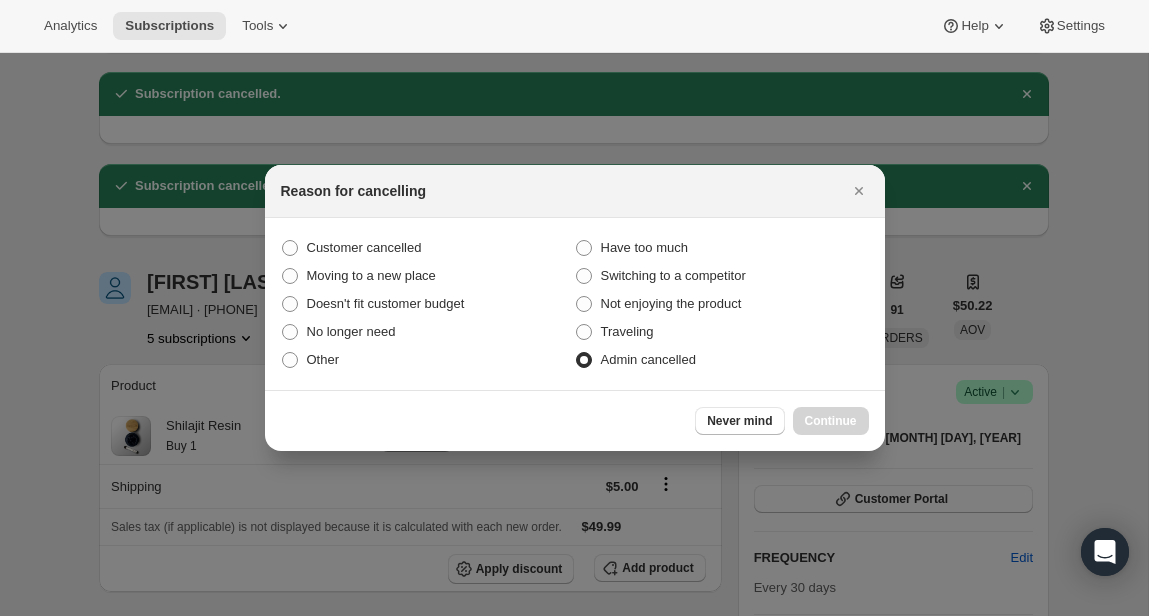 radio on "true" 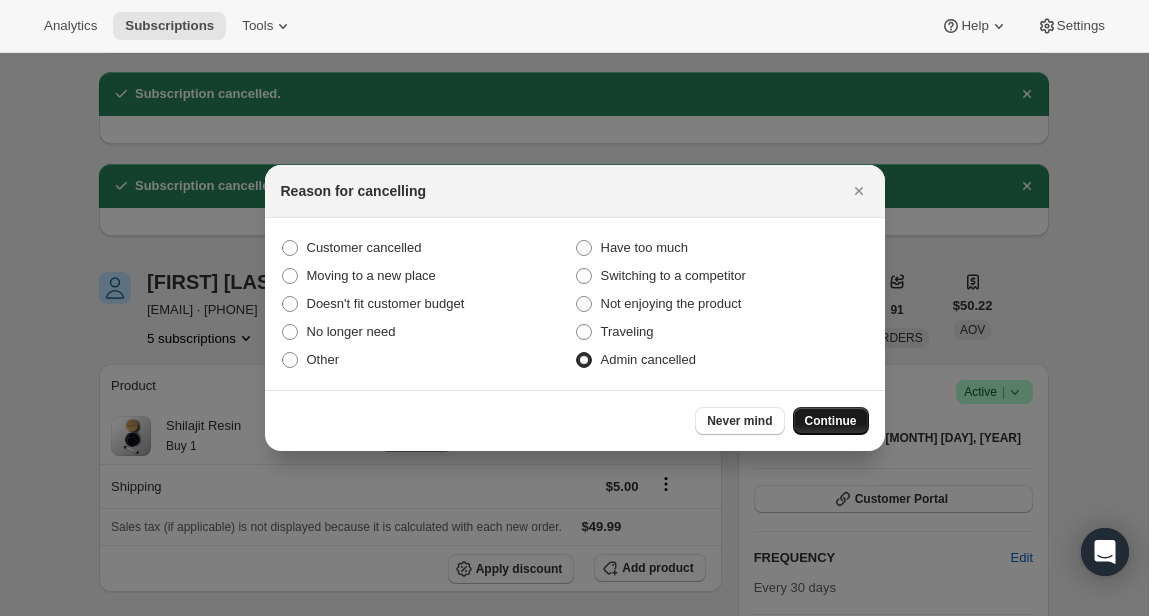 click on "Continue" at bounding box center (831, 421) 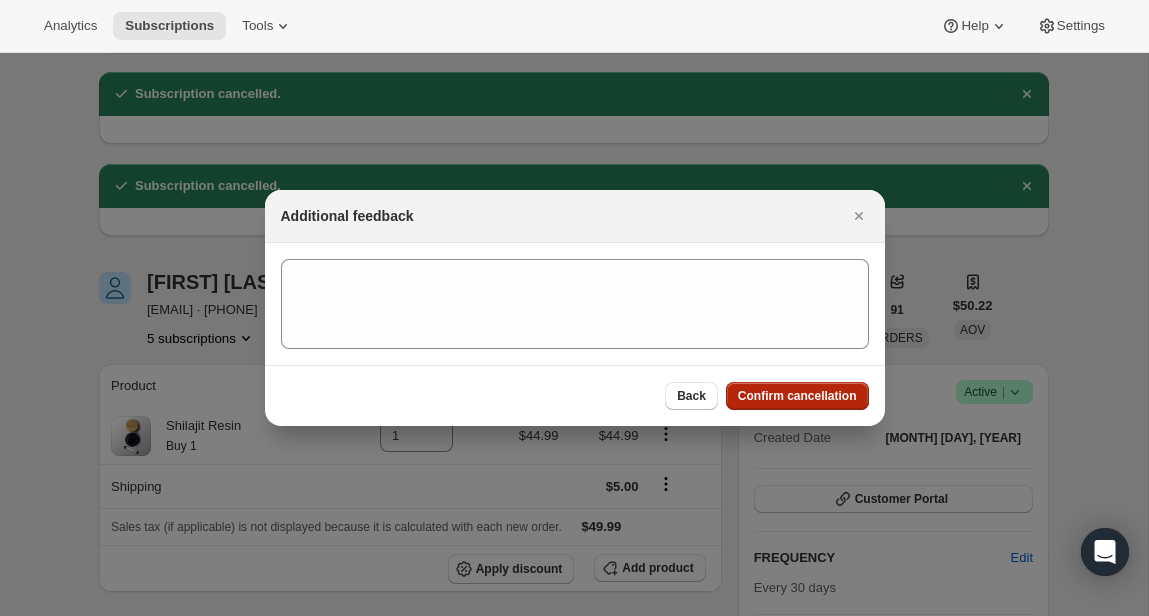 click on "Confirm cancellation" at bounding box center [797, 396] 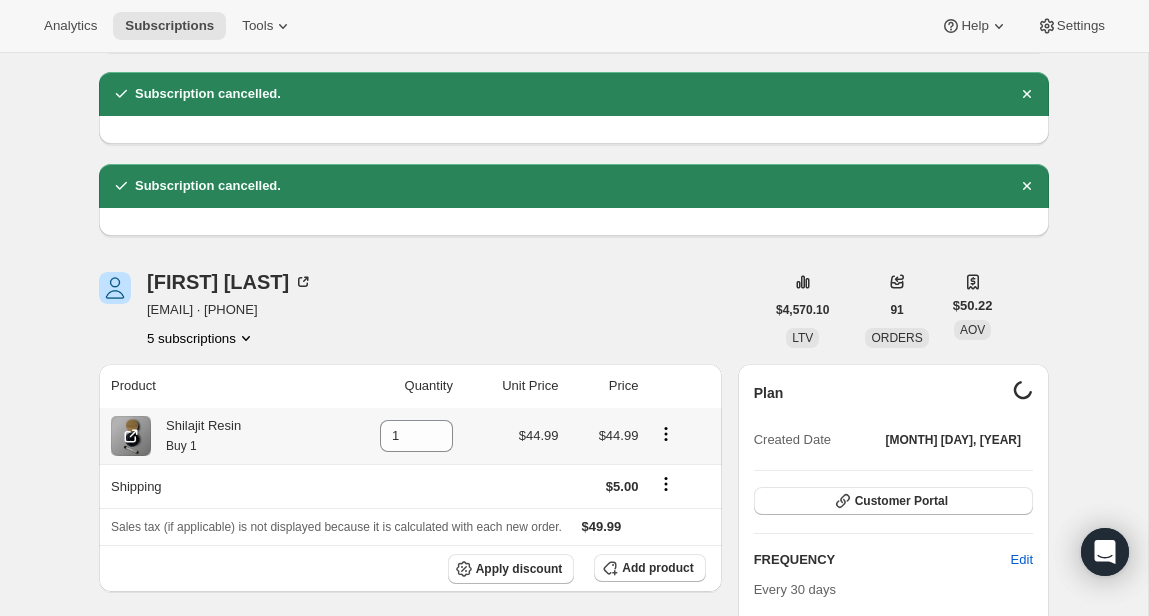 scroll, scrollTop: 0, scrollLeft: 0, axis: both 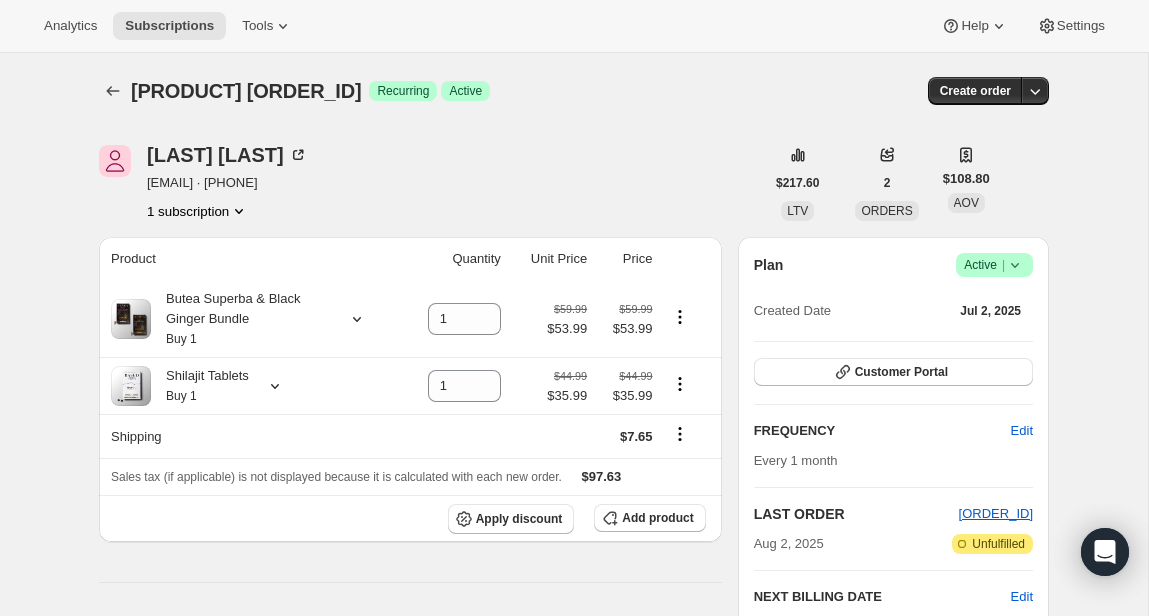 click 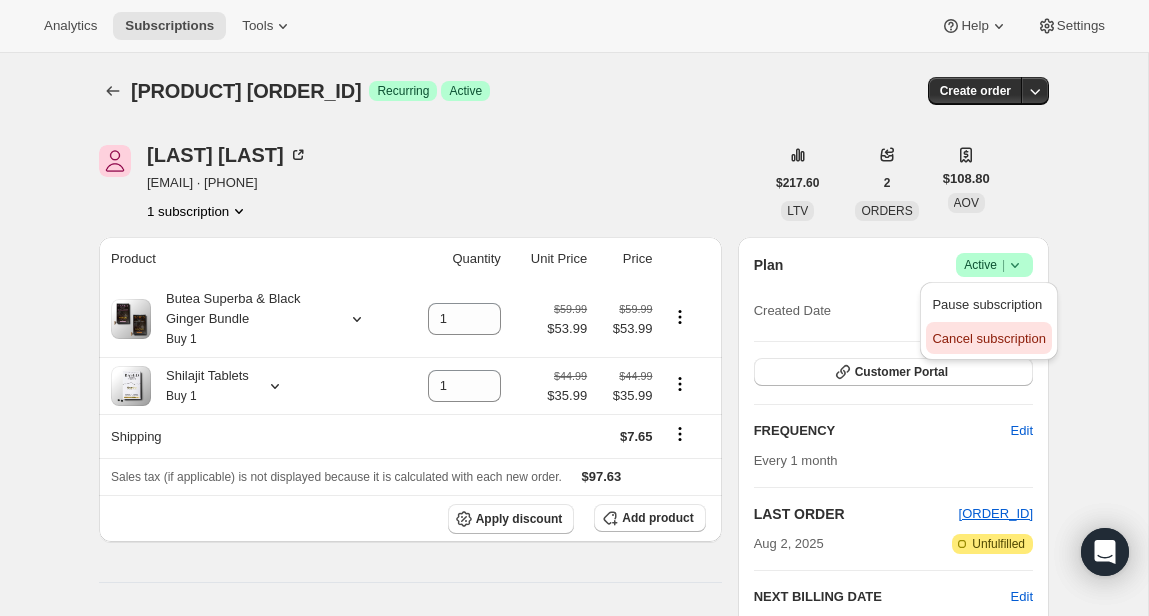 click on "Cancel subscription" at bounding box center (988, 339) 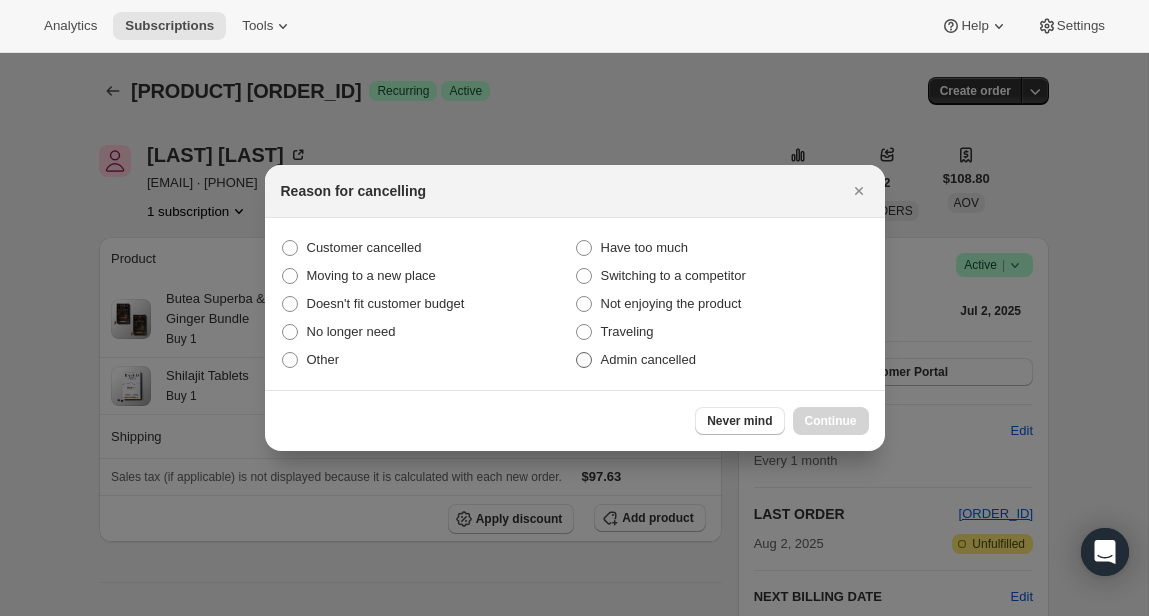 click on "Admin cancelled" at bounding box center (648, 359) 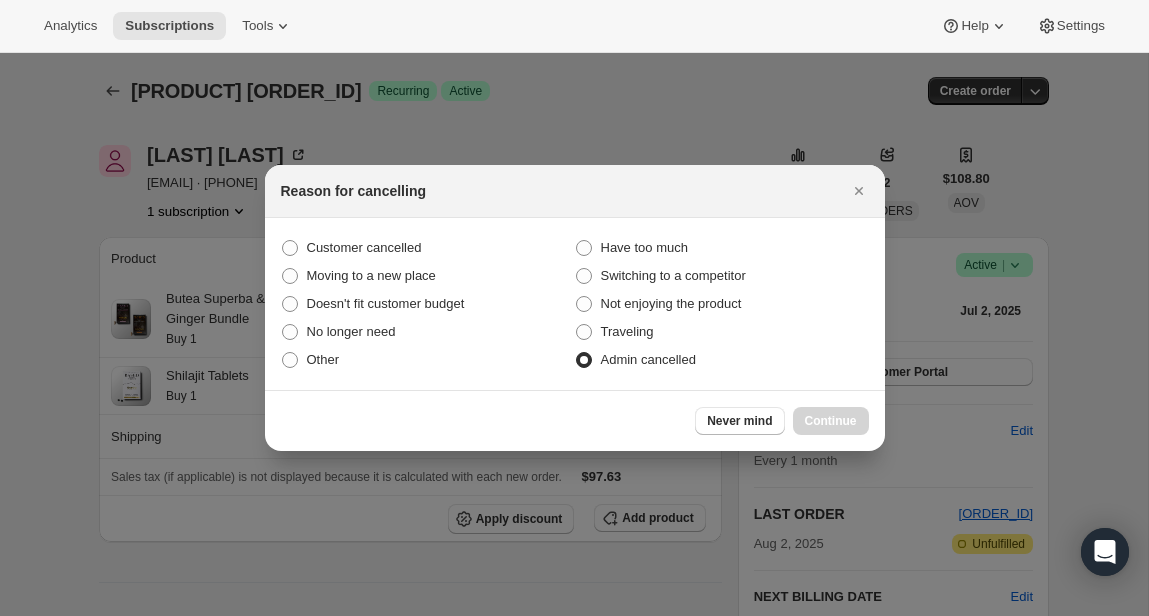 radio on "true" 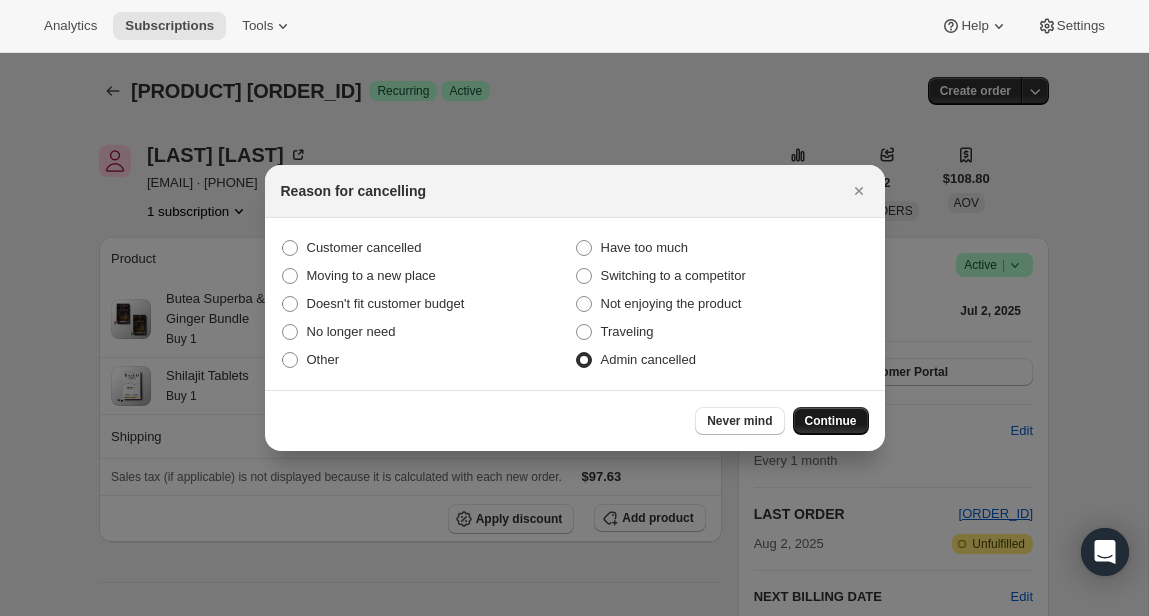 click on "Continue" at bounding box center [831, 421] 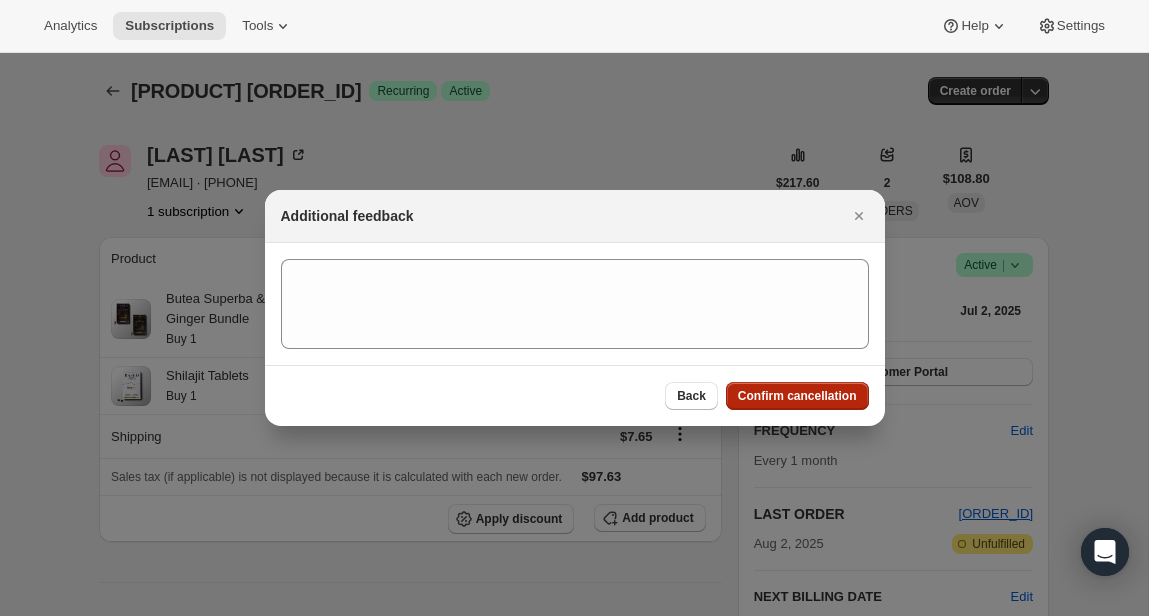 click on "Confirm cancellation" at bounding box center [797, 396] 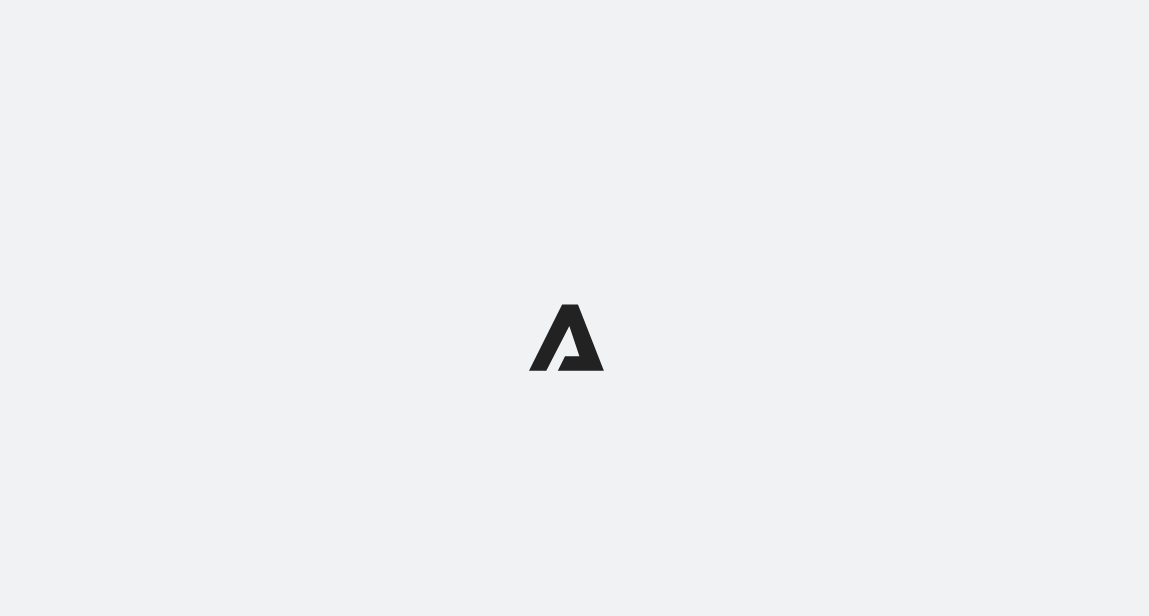 scroll, scrollTop: 0, scrollLeft: 0, axis: both 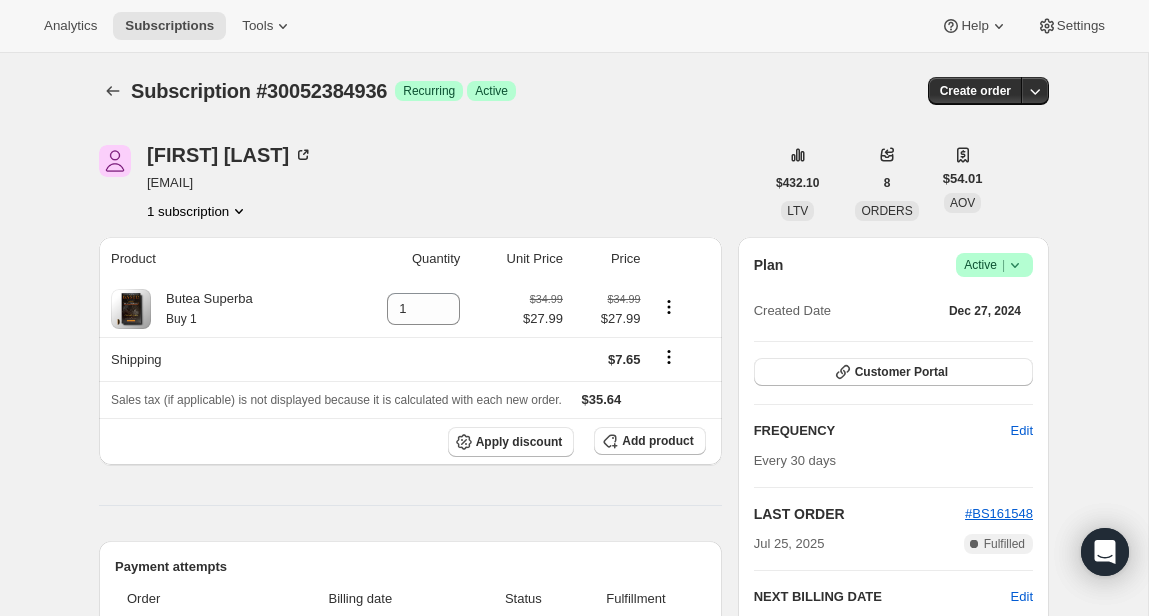 click 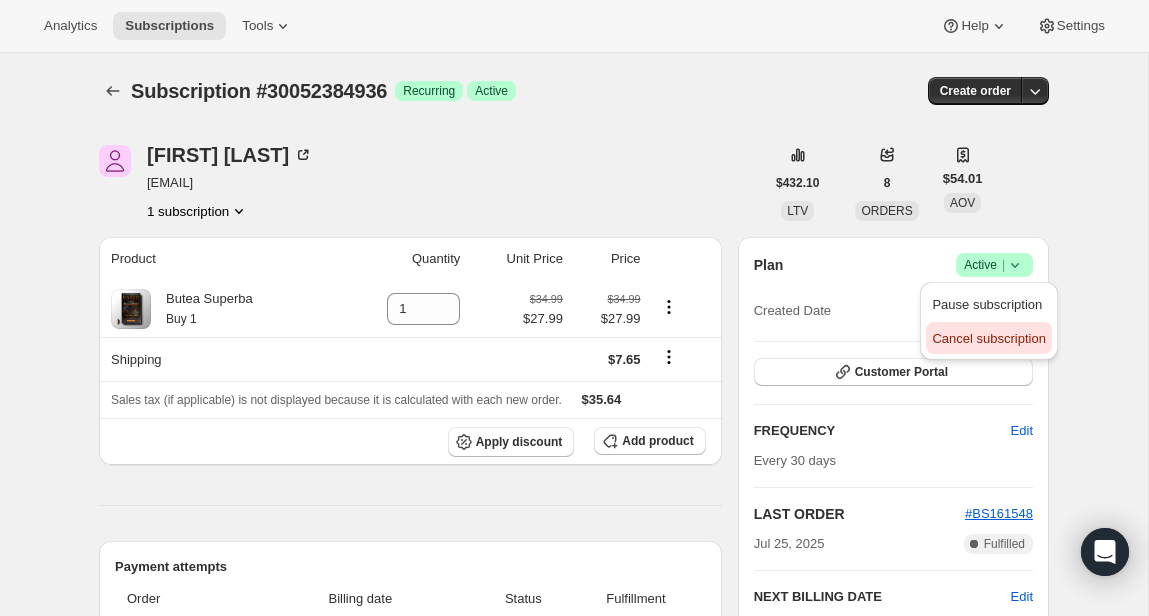 click on "Cancel subscription" at bounding box center (988, 338) 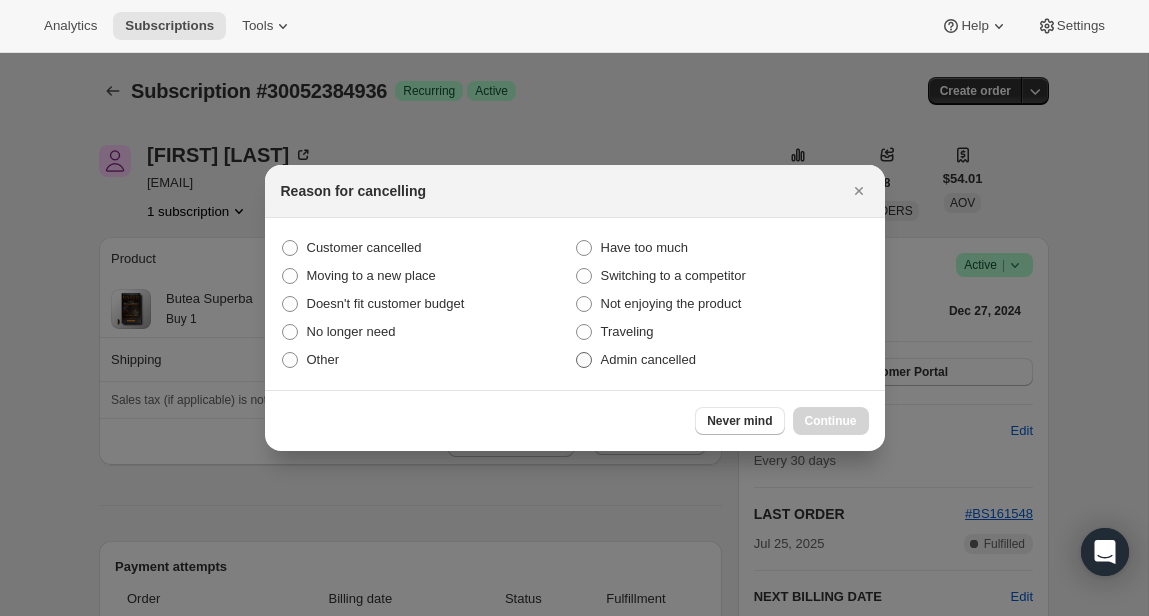 click on "Admin cancelled" at bounding box center [648, 359] 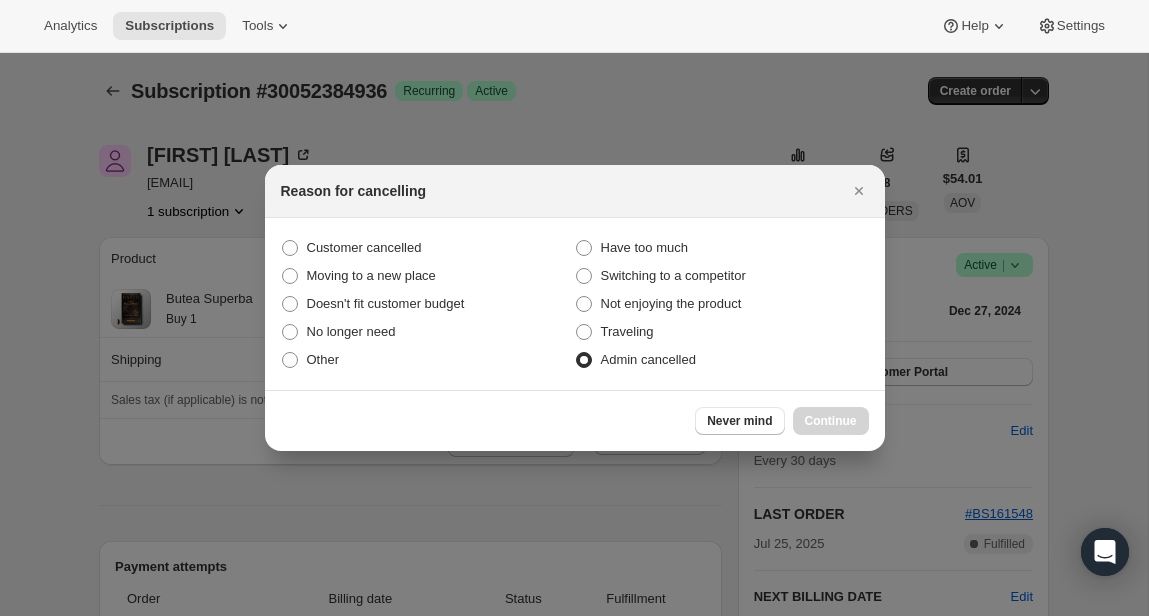 radio on "true" 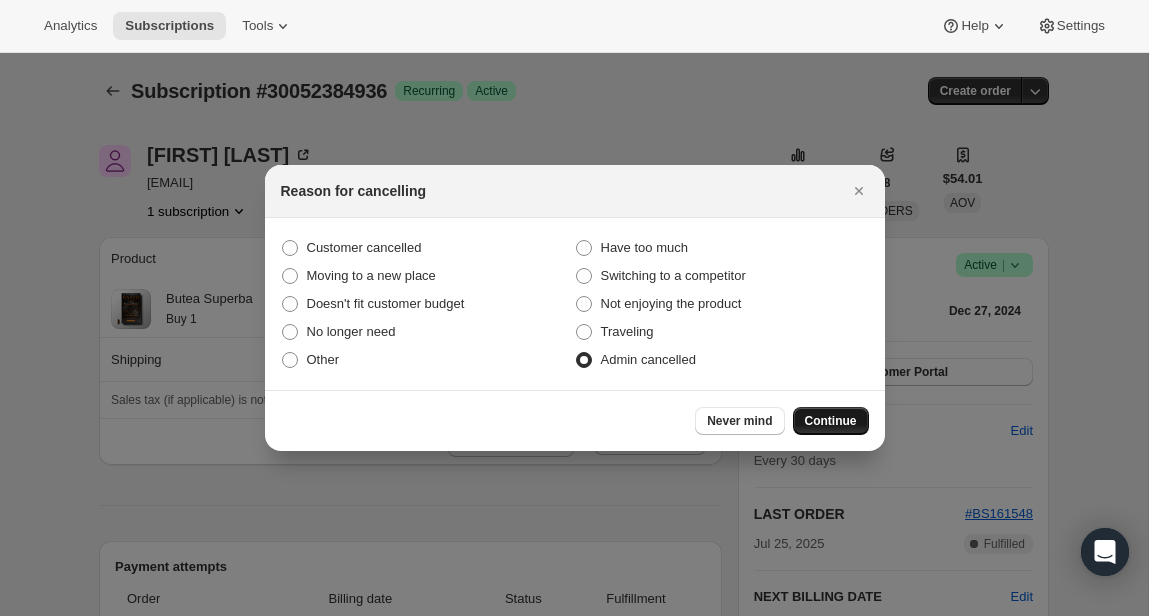 click on "Continue" at bounding box center (831, 421) 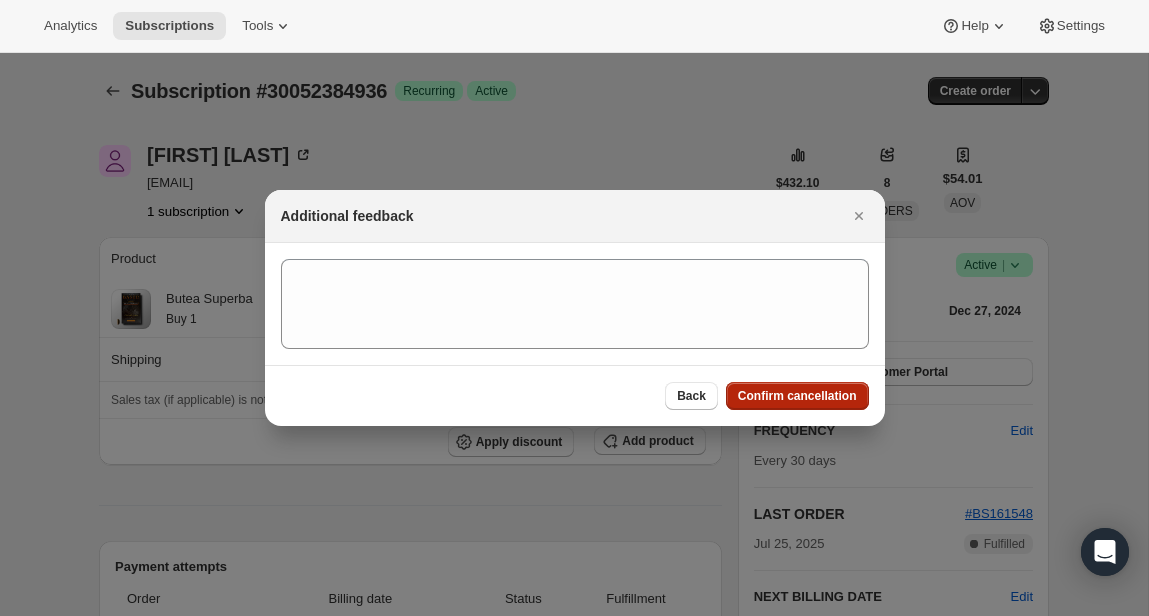 click on "Confirm cancellation" at bounding box center [797, 396] 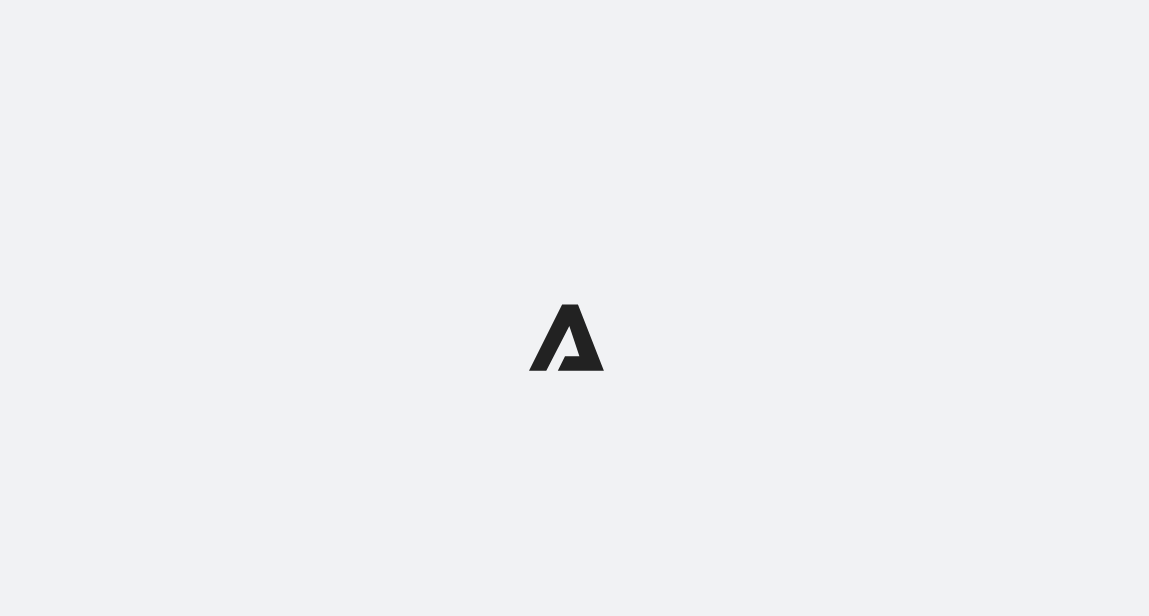 scroll, scrollTop: 0, scrollLeft: 0, axis: both 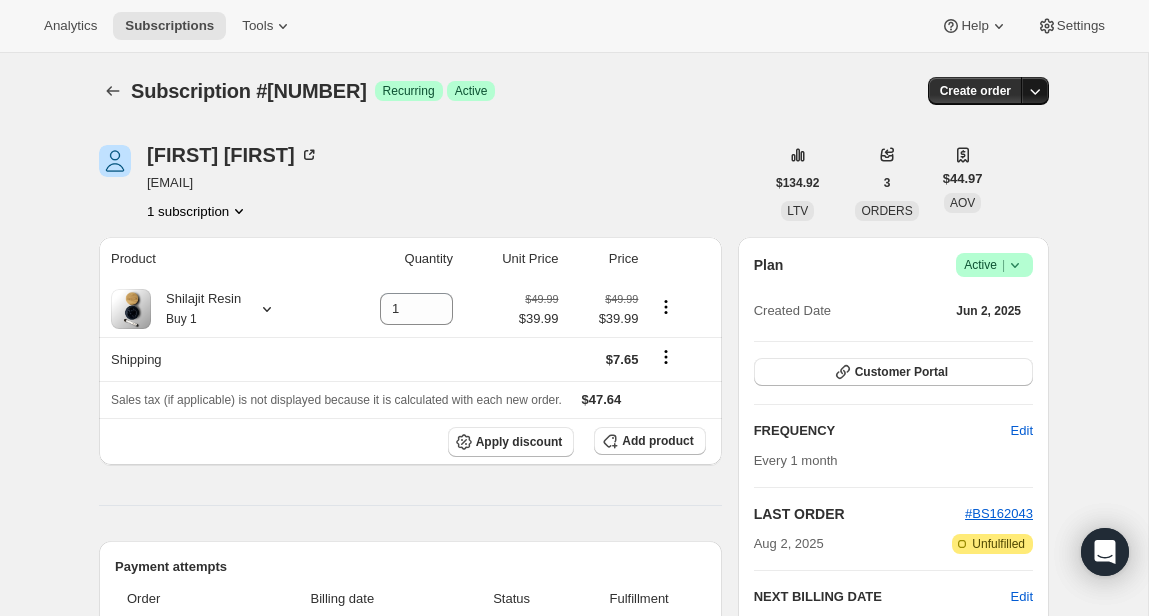 click 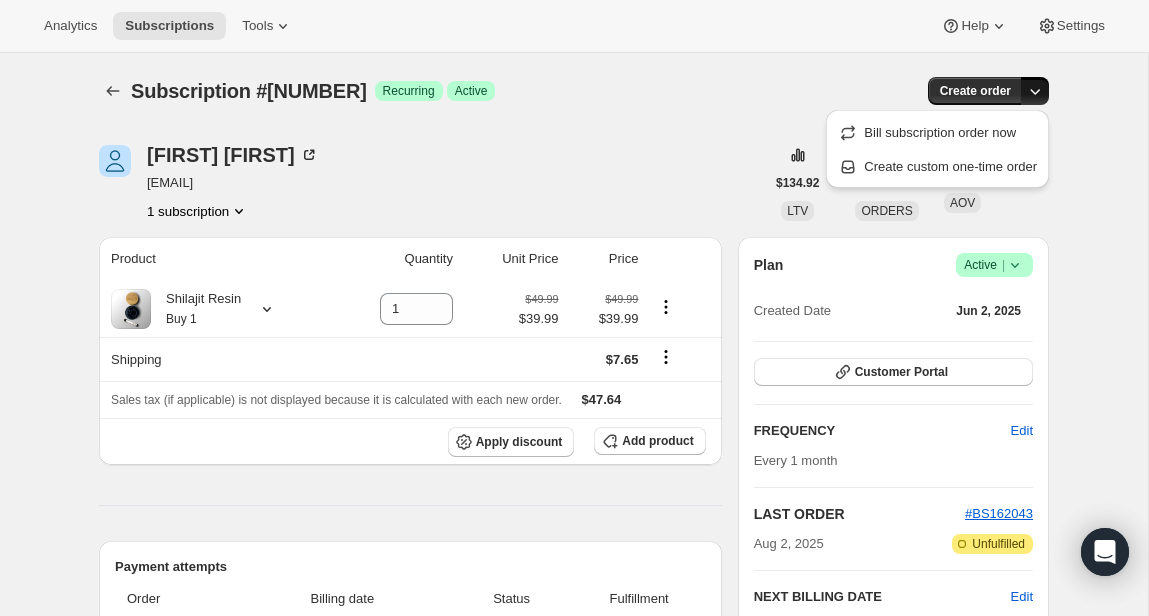 click on "Subscription #35028041896. This page is ready Subscription #35028041896 Success Recurring Success Active Create order" at bounding box center (574, 91) 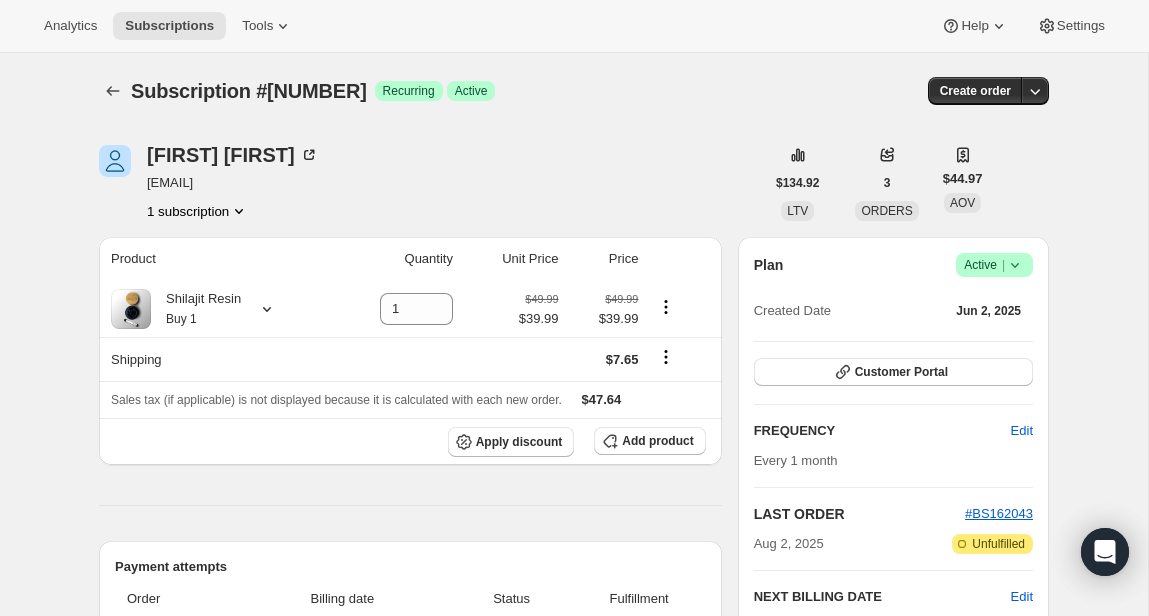 click on "Active |" at bounding box center [994, 265] 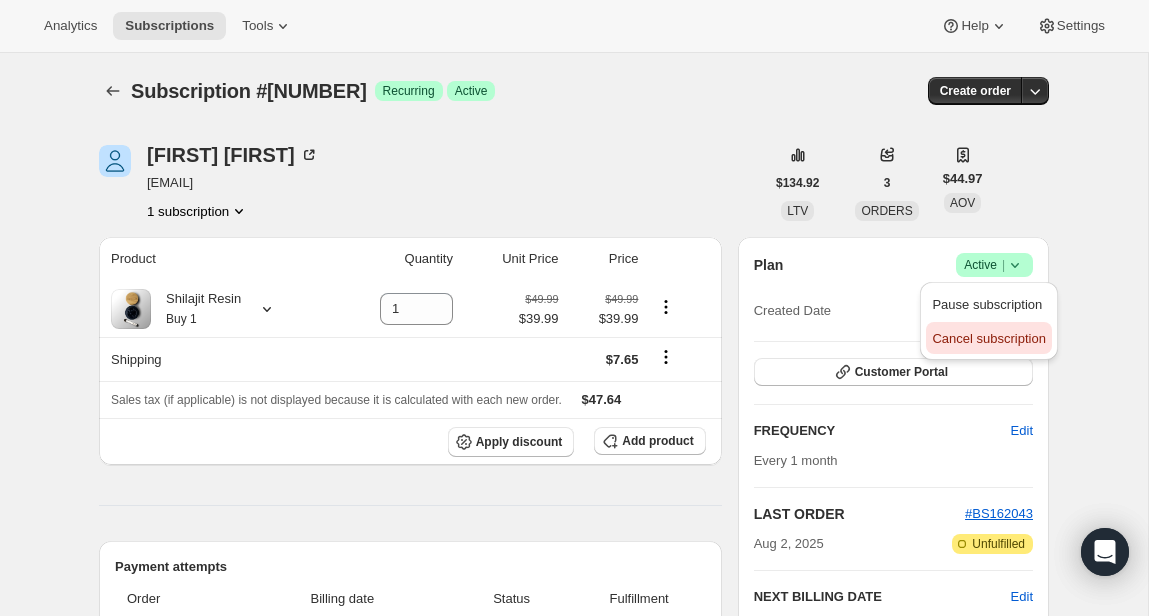 click on "Cancel subscription" at bounding box center (988, 338) 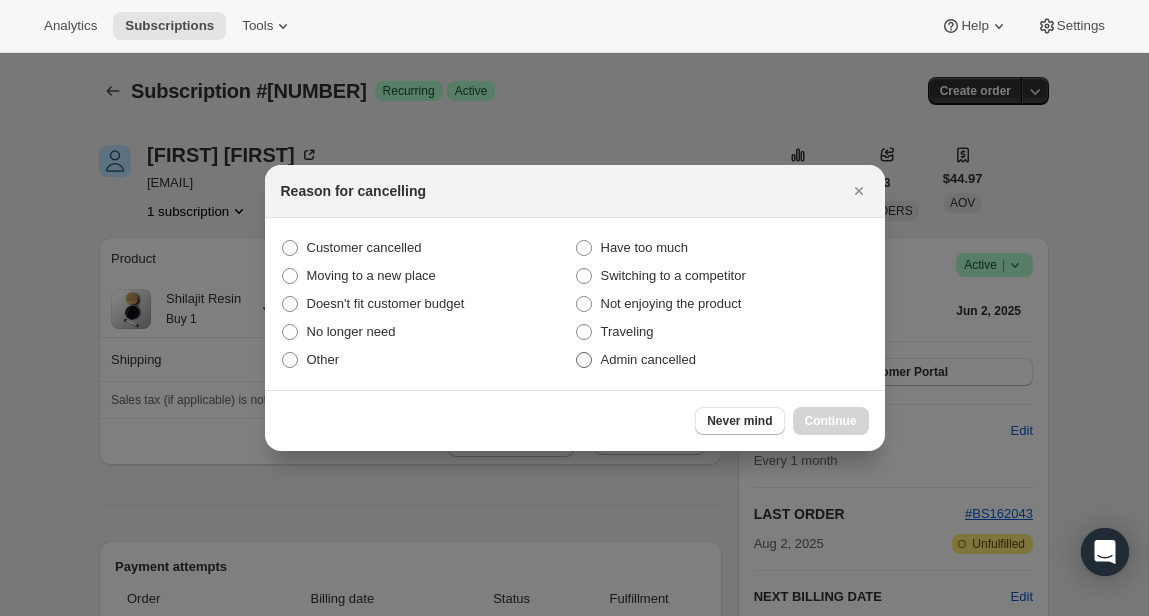 click on "Admin cancelled" at bounding box center [648, 360] 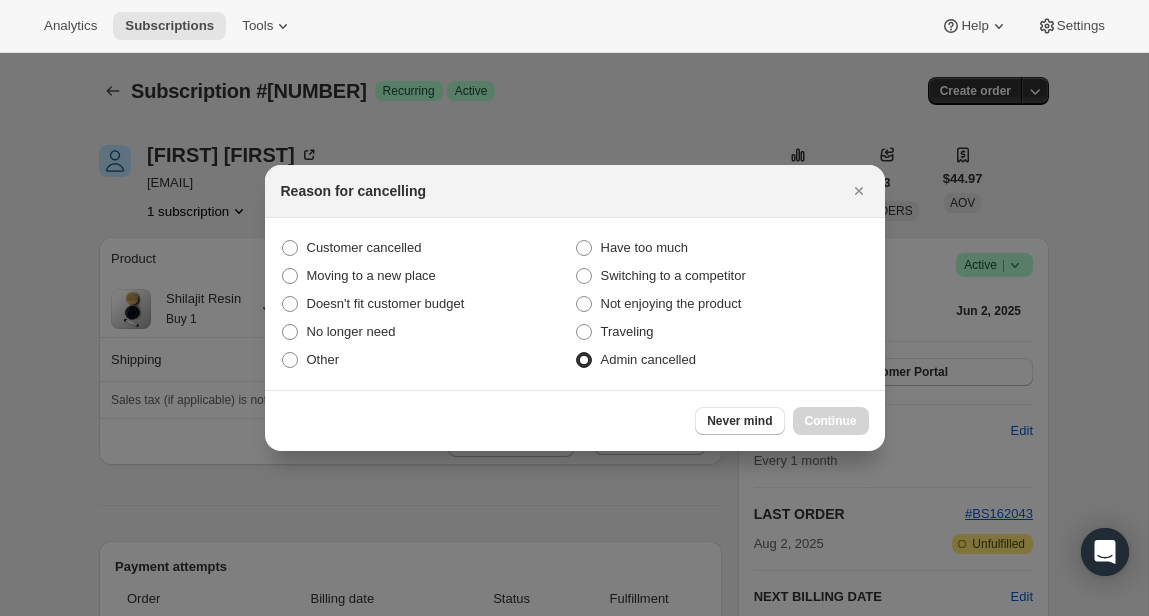 radio on "true" 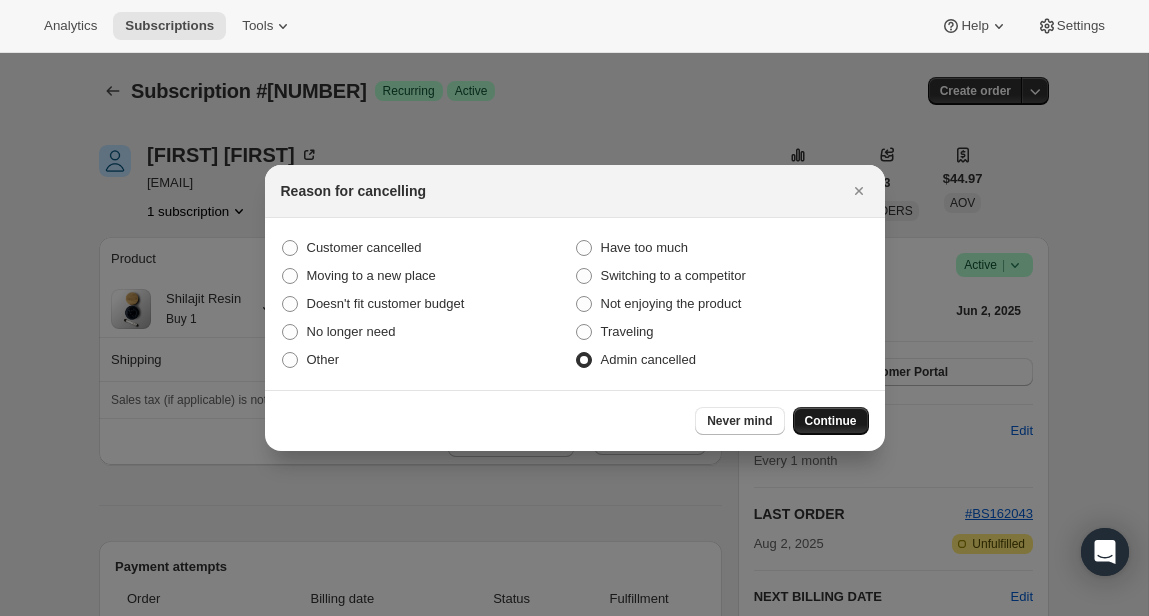 click on "Continue" at bounding box center (831, 421) 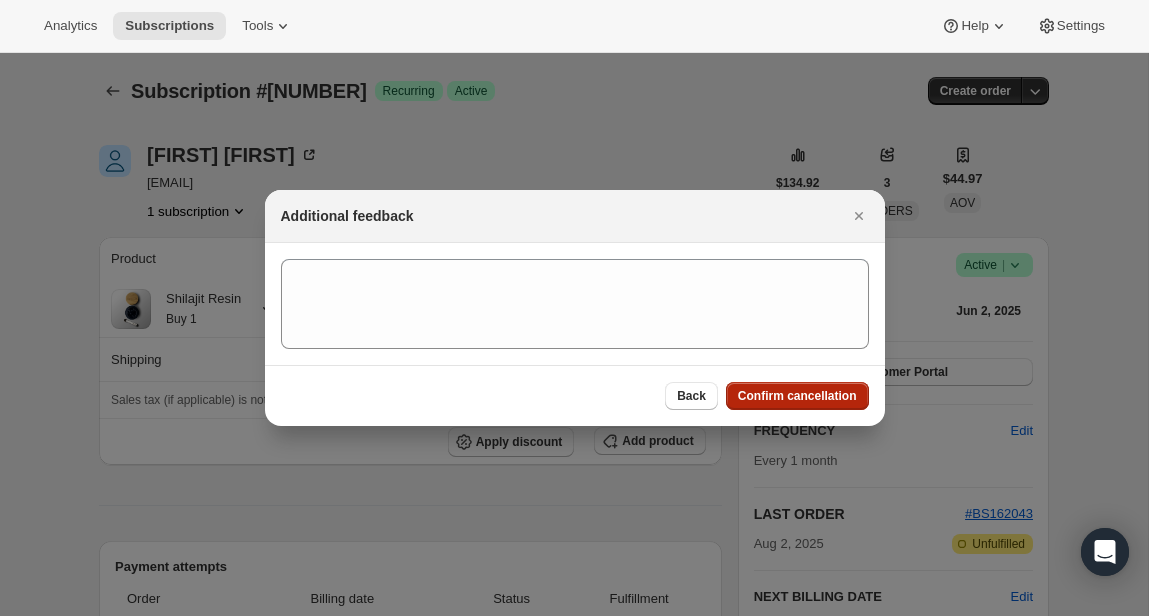 click on "Confirm cancellation" at bounding box center [797, 396] 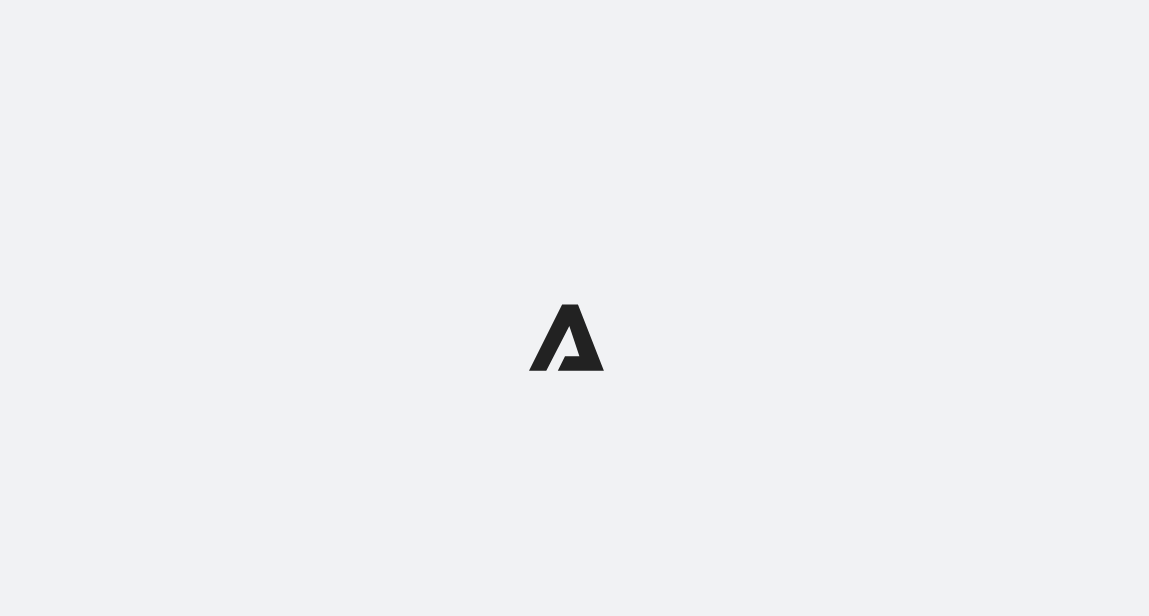 scroll, scrollTop: 0, scrollLeft: 0, axis: both 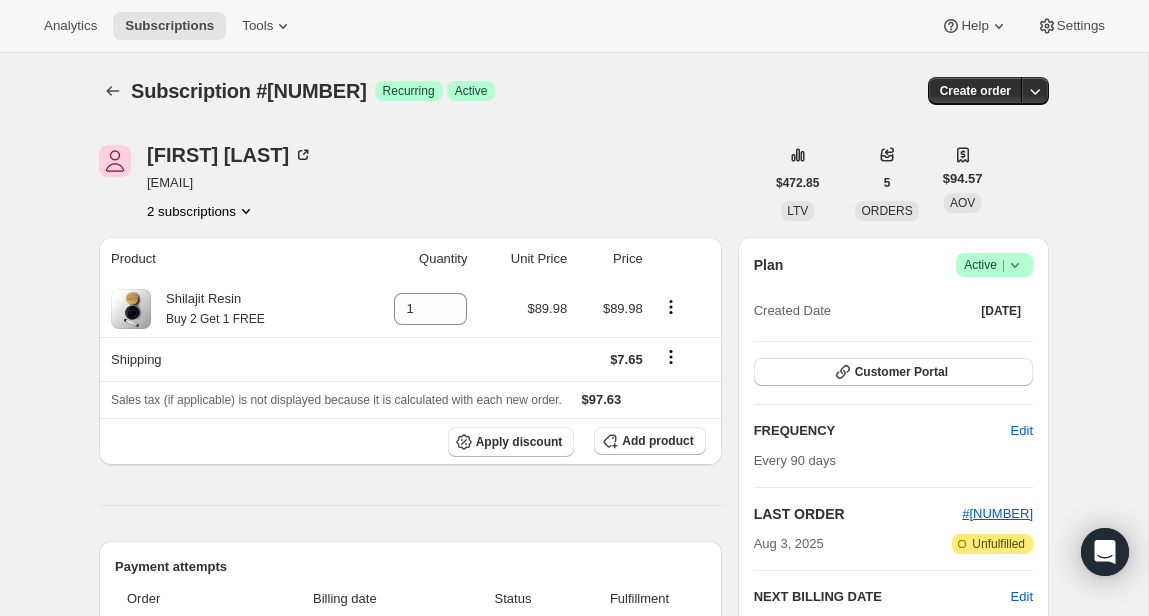 click 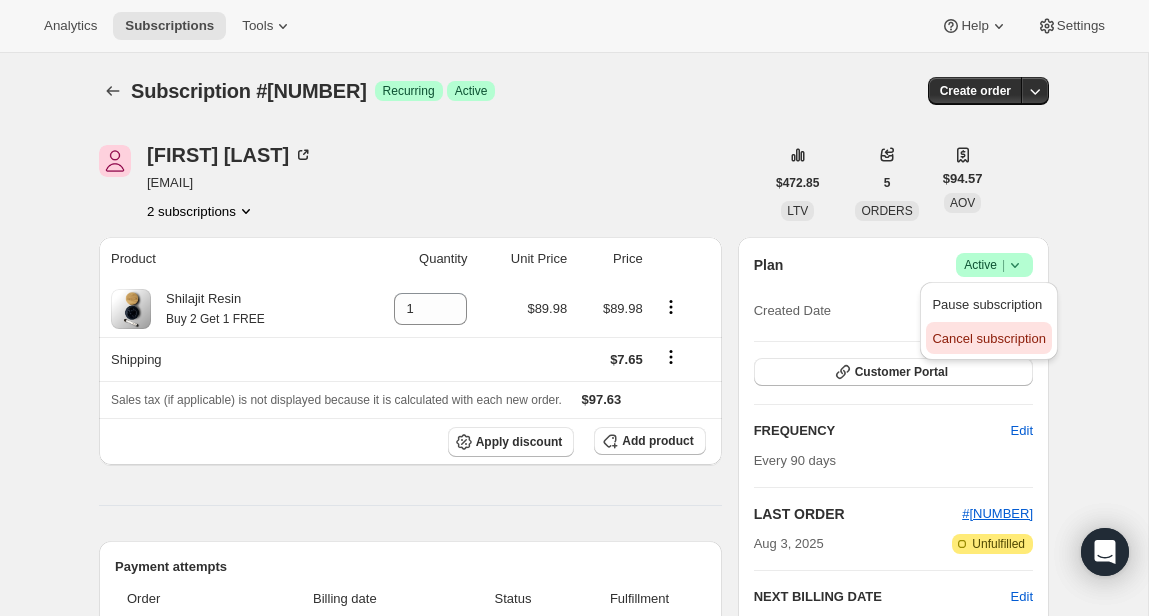 click on "Cancel subscription" at bounding box center [988, 338] 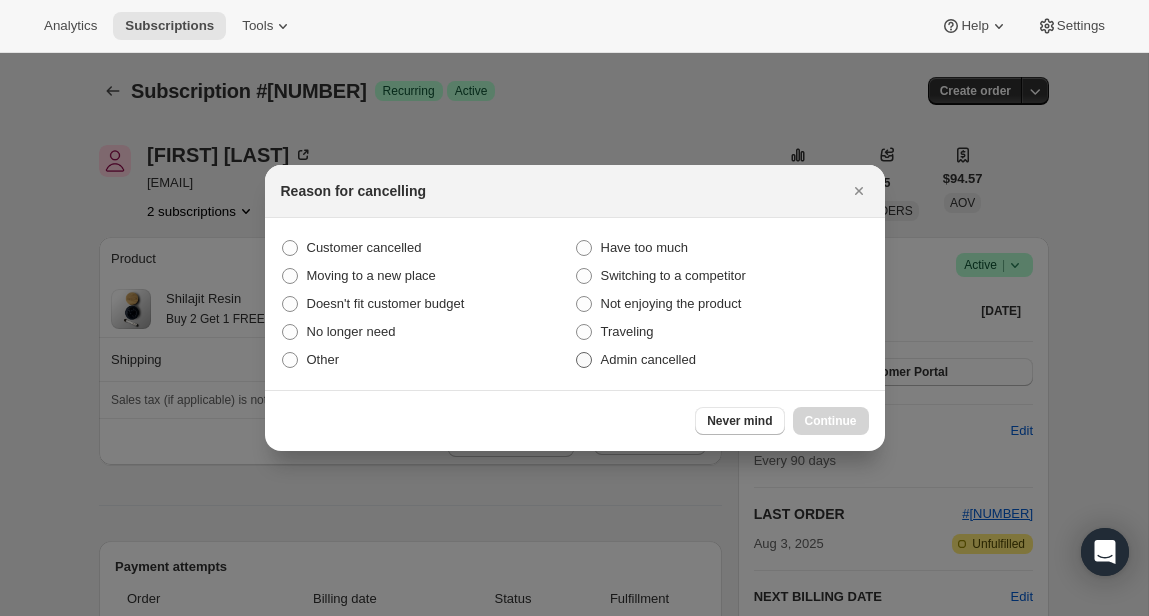 click on "Admin cancelled" at bounding box center (722, 360) 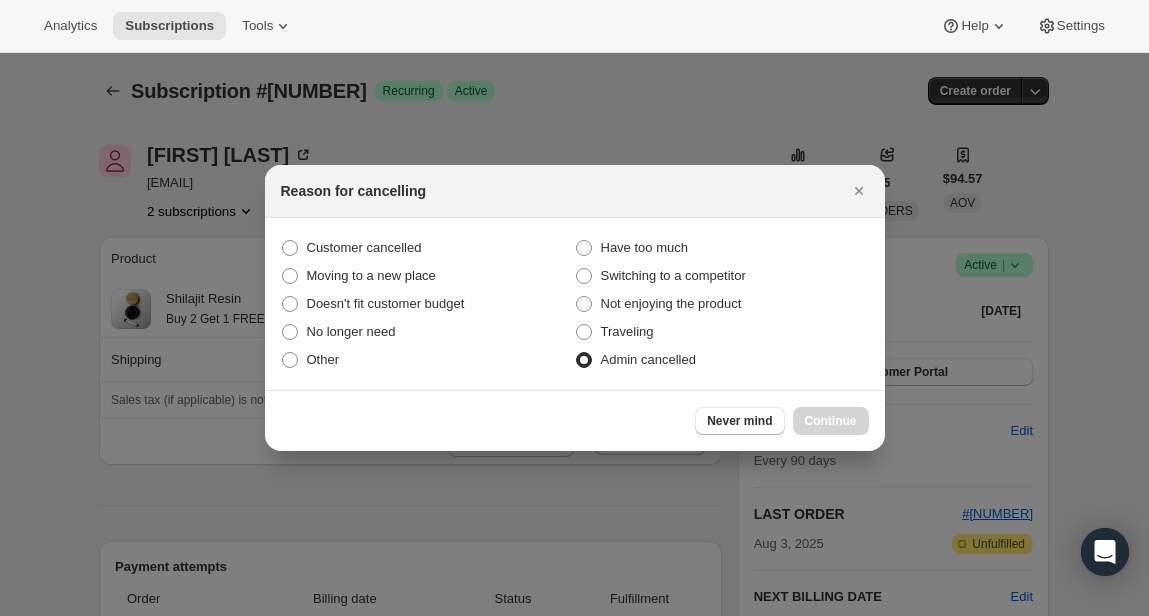 radio on "true" 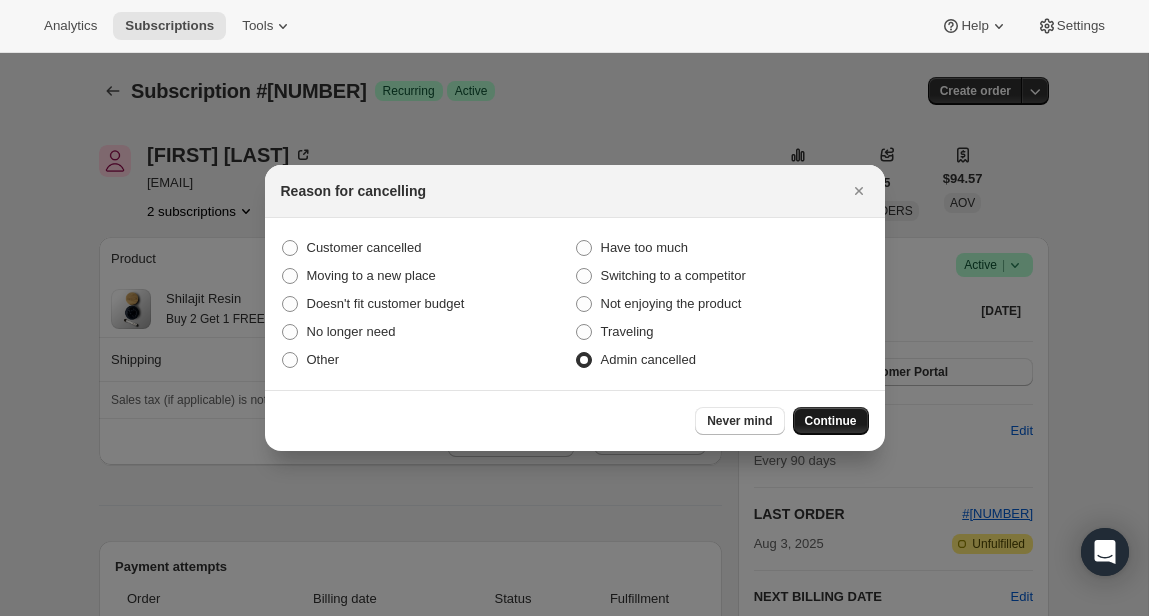 click on "Continue" at bounding box center [831, 421] 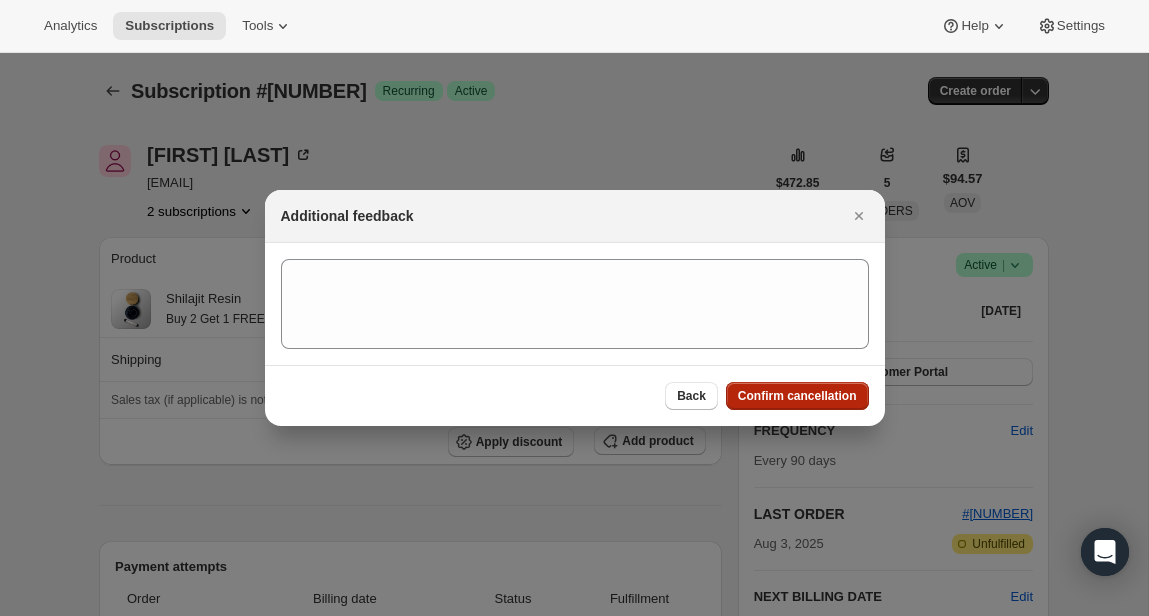 click on "Confirm cancellation" at bounding box center [797, 396] 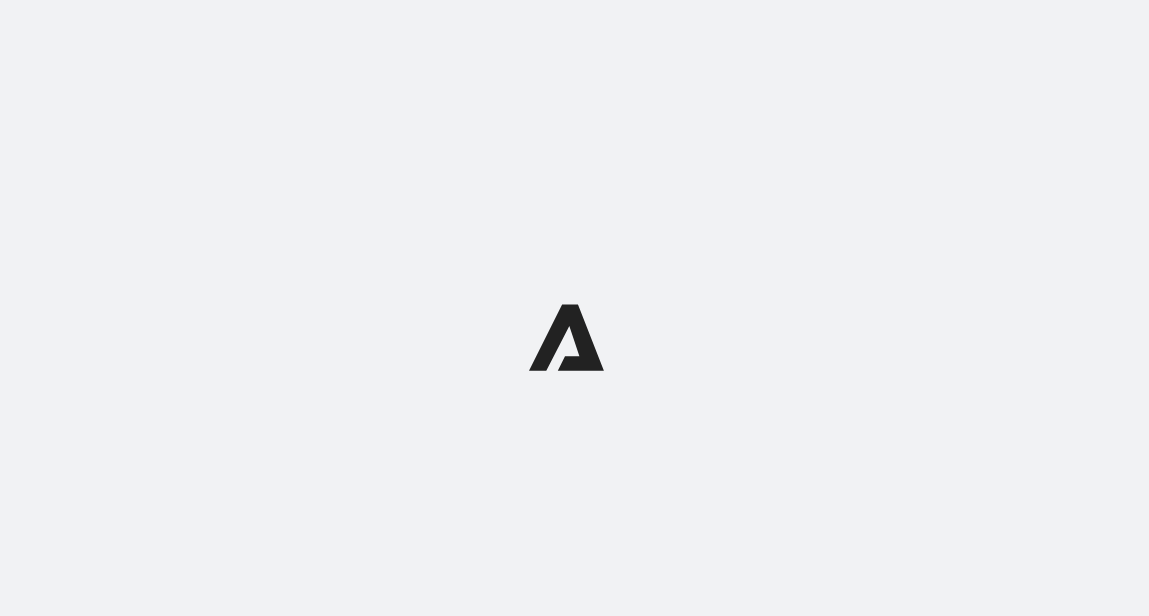scroll, scrollTop: 0, scrollLeft: 0, axis: both 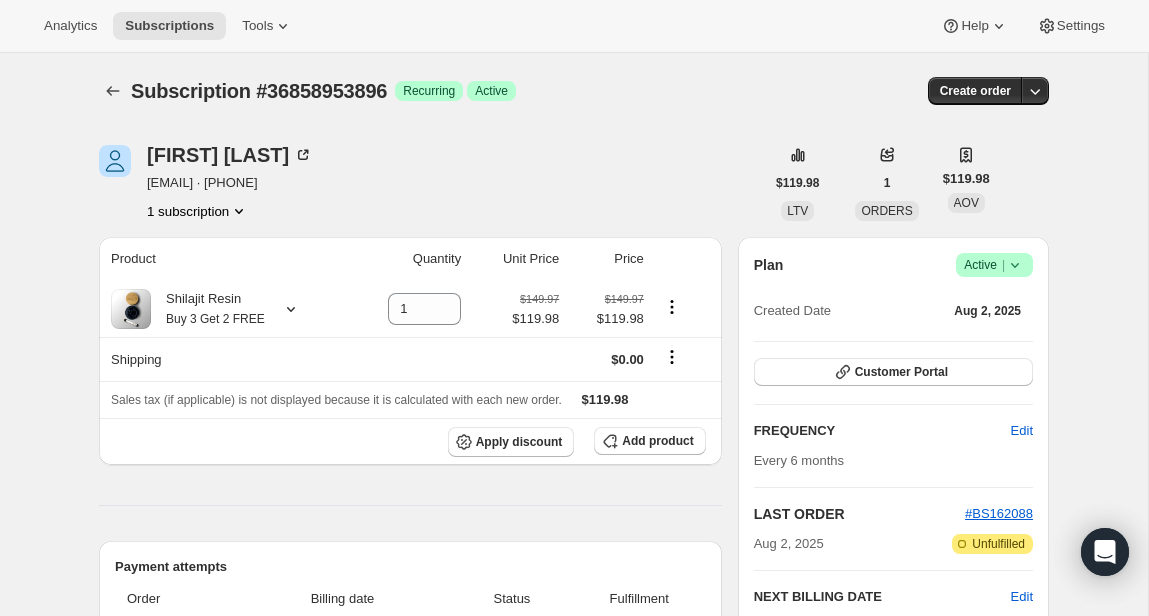 click 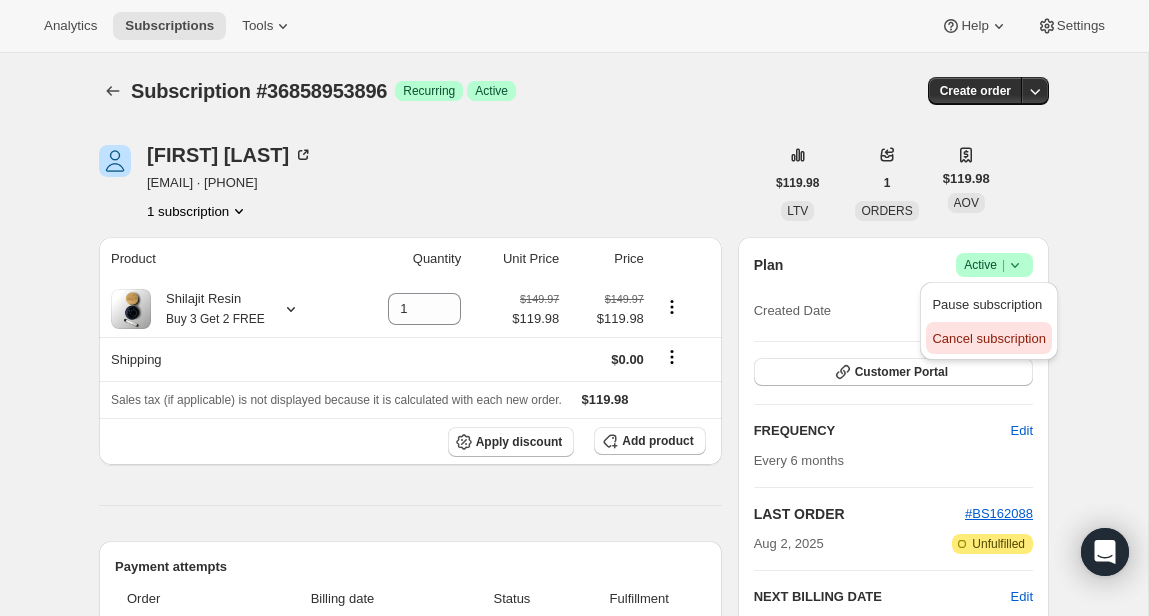 click on "Cancel subscription" at bounding box center [988, 338] 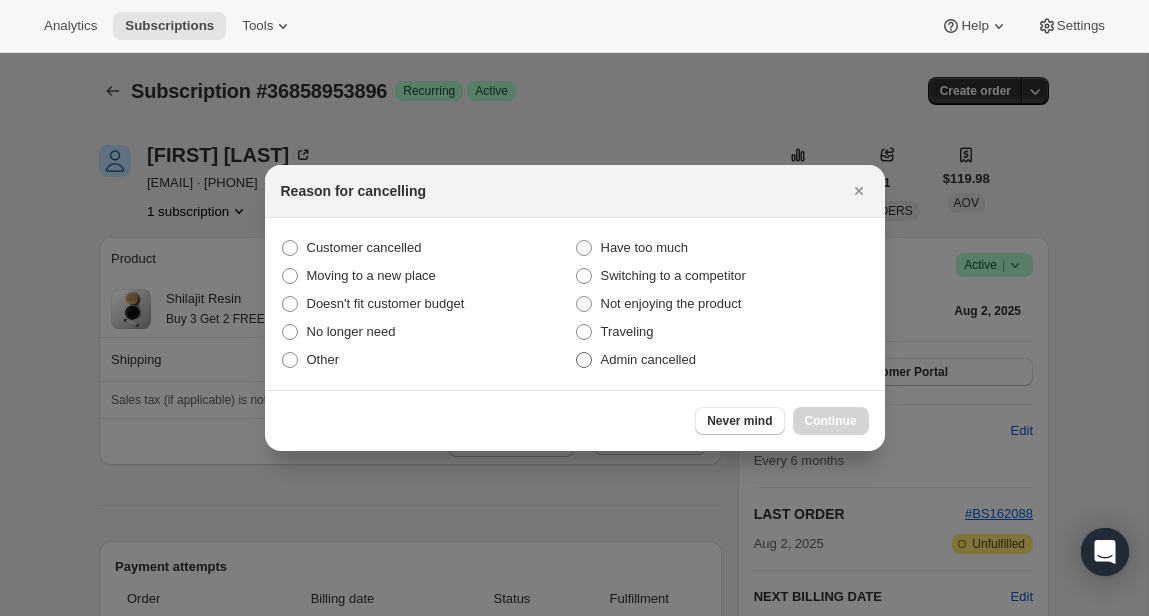 click on "Admin cancelled" at bounding box center [648, 359] 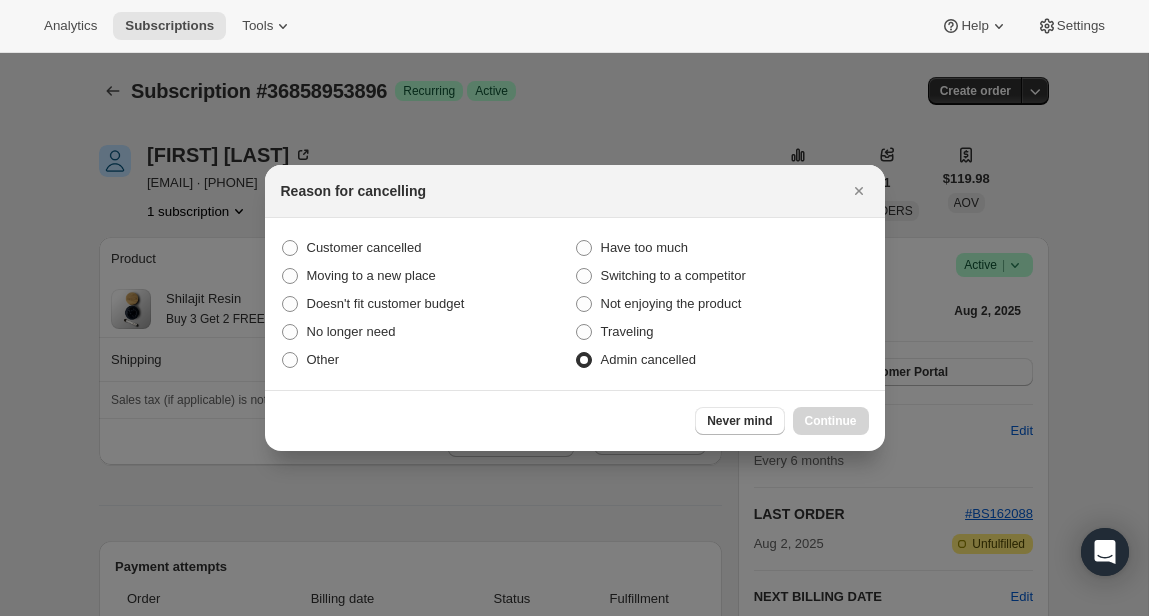 radio on "true" 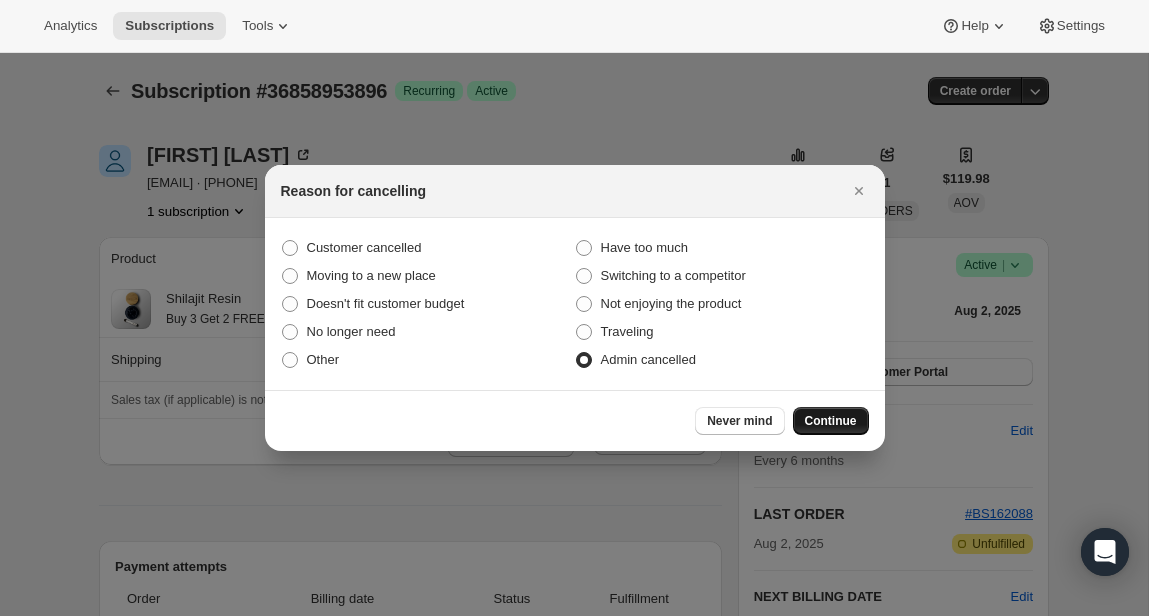 click on "Continue" at bounding box center [831, 421] 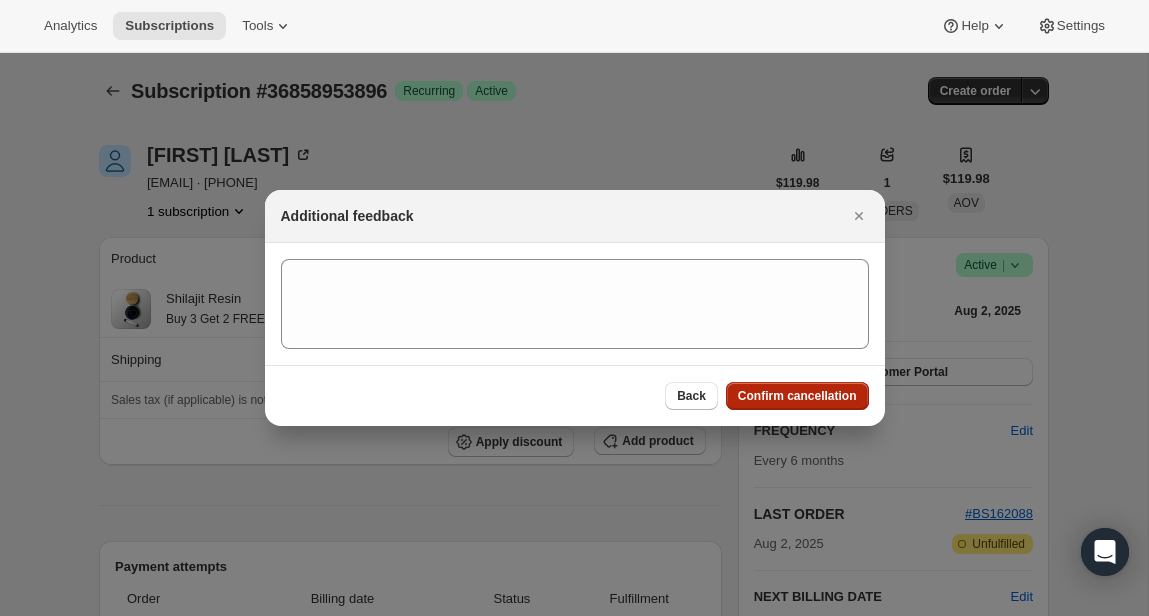click on "Confirm cancellation" at bounding box center (797, 396) 